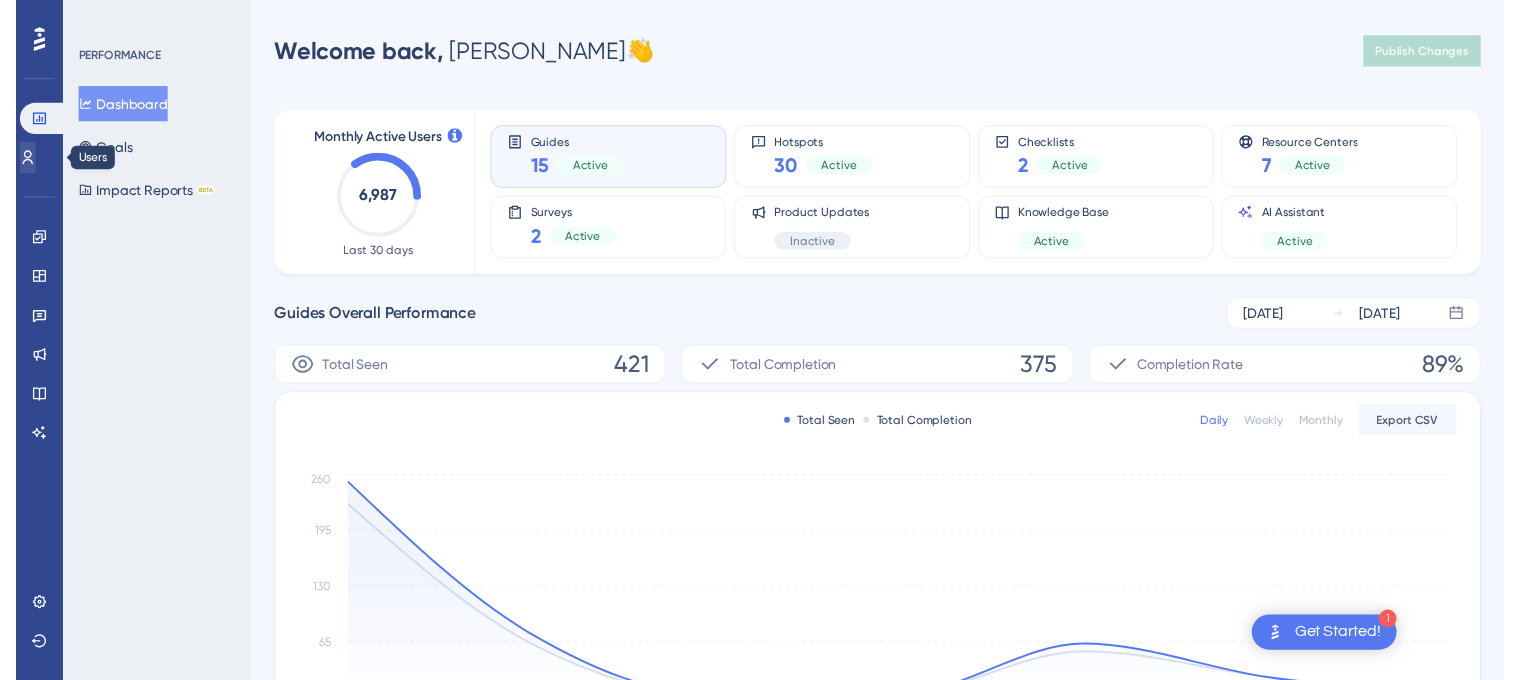 scroll, scrollTop: 0, scrollLeft: 0, axis: both 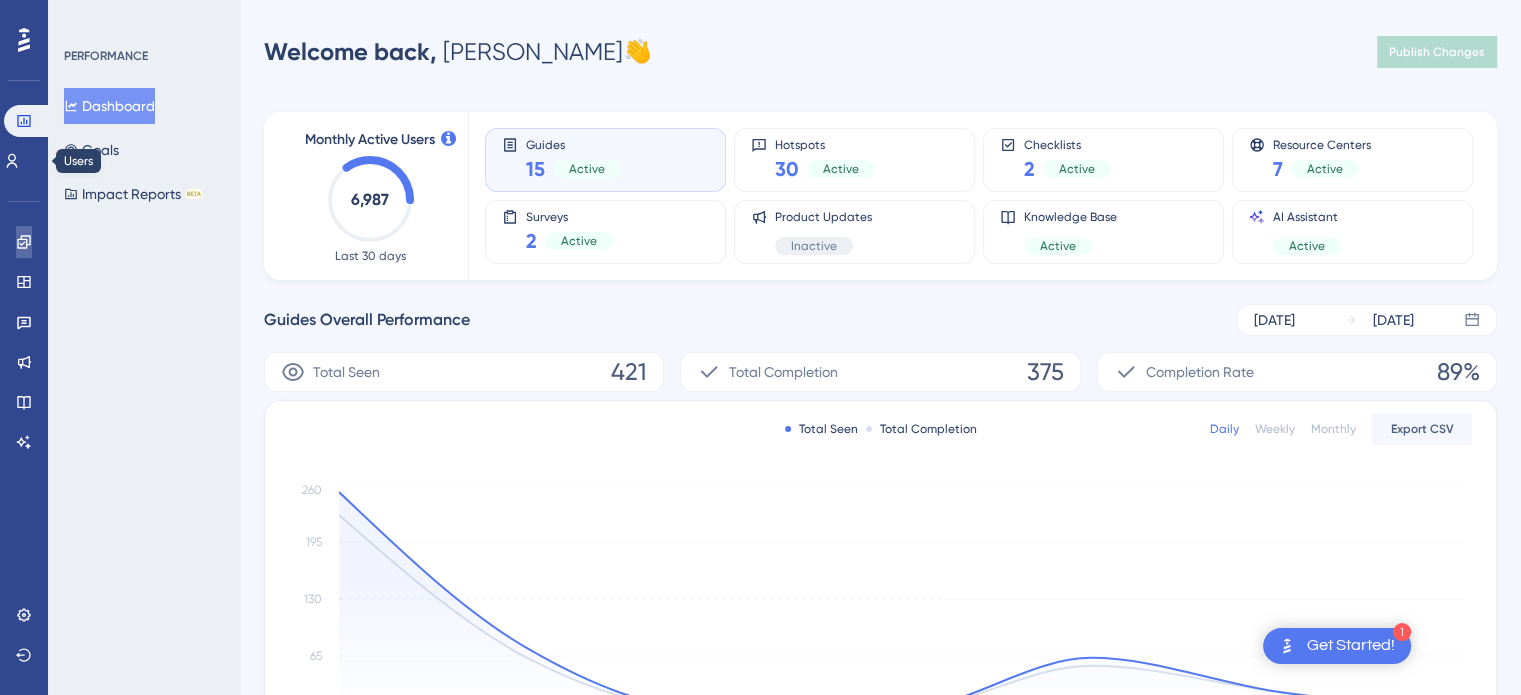 click 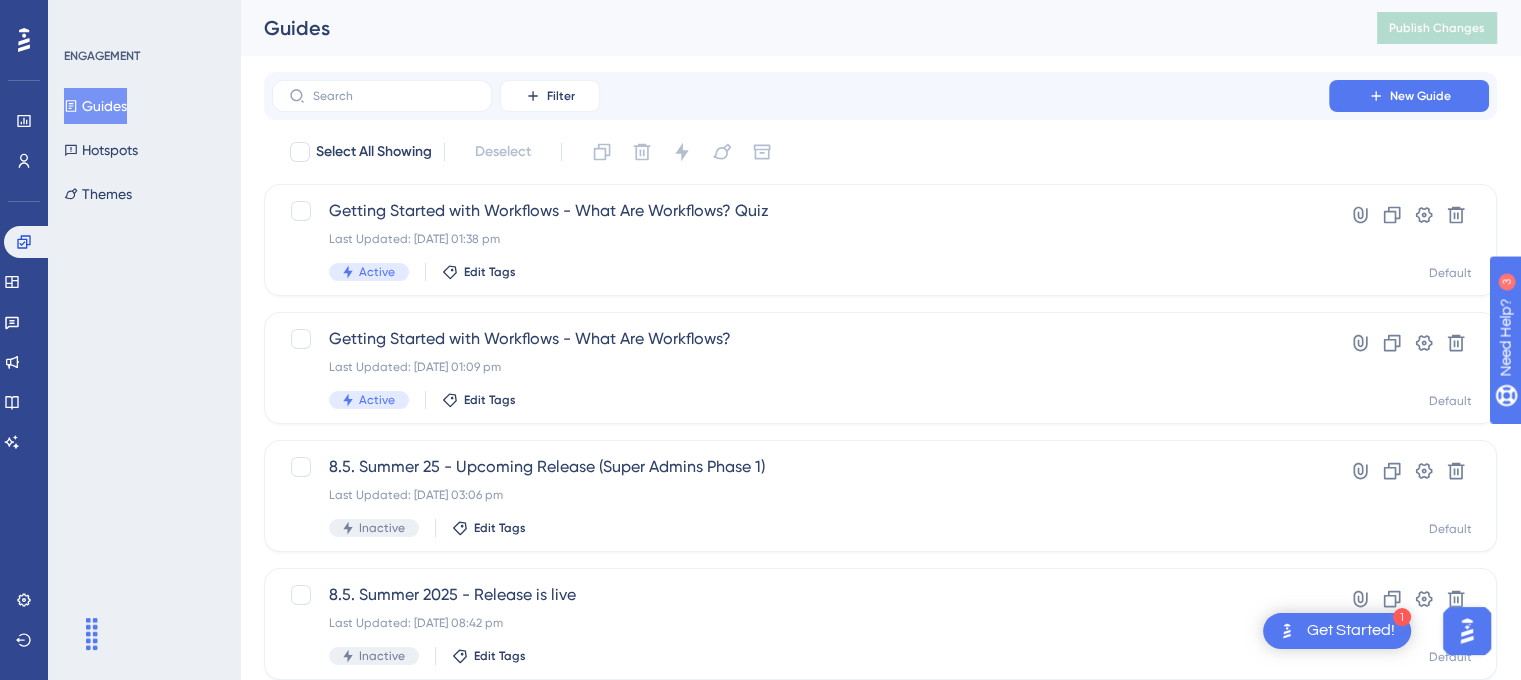 scroll, scrollTop: 0, scrollLeft: 0, axis: both 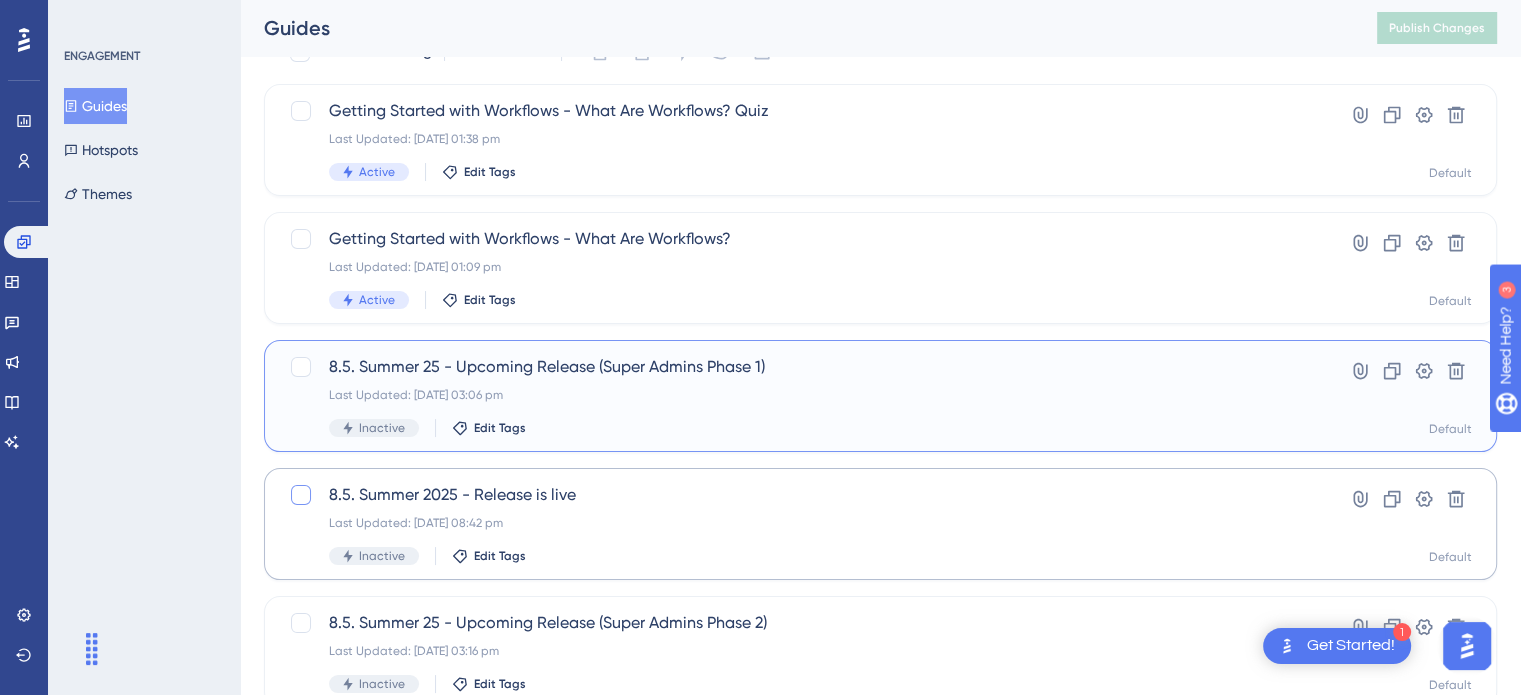 click at bounding box center (301, 367) 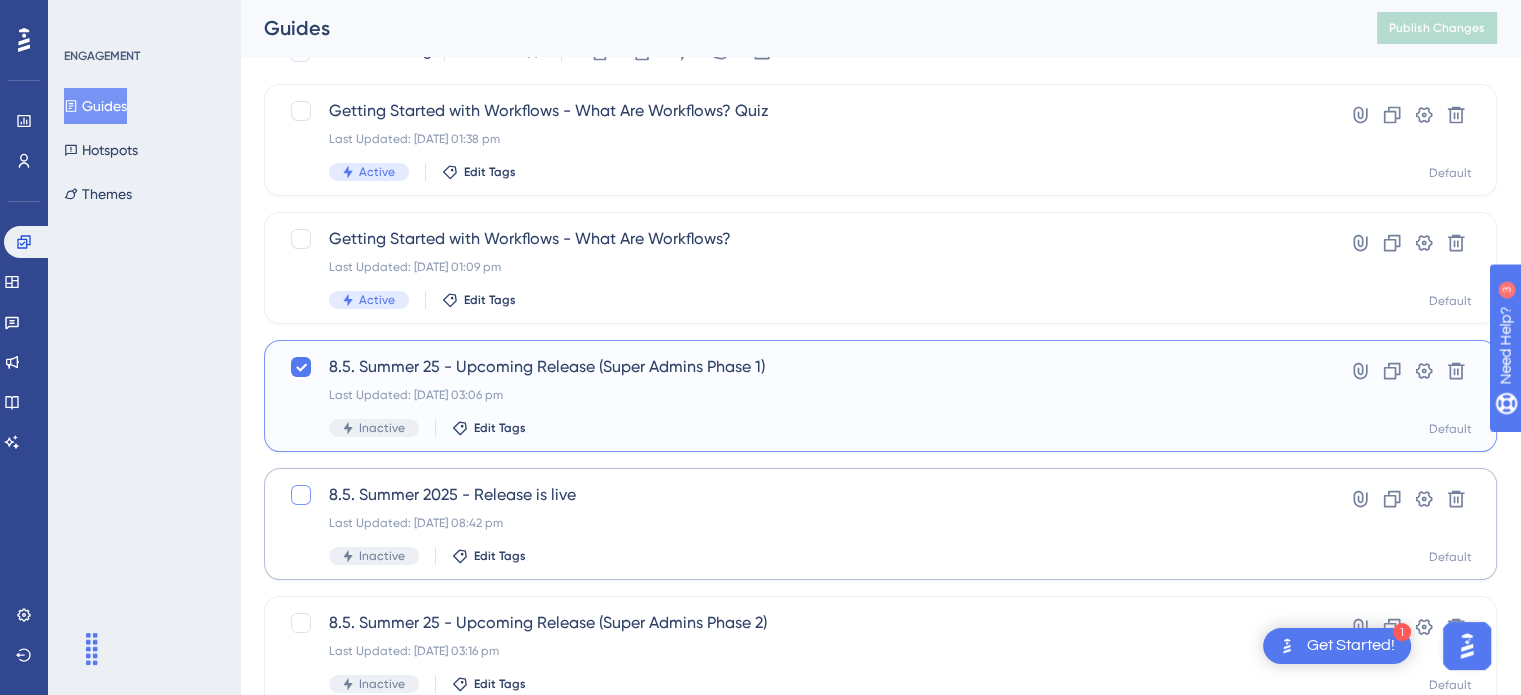 checkbox on "true" 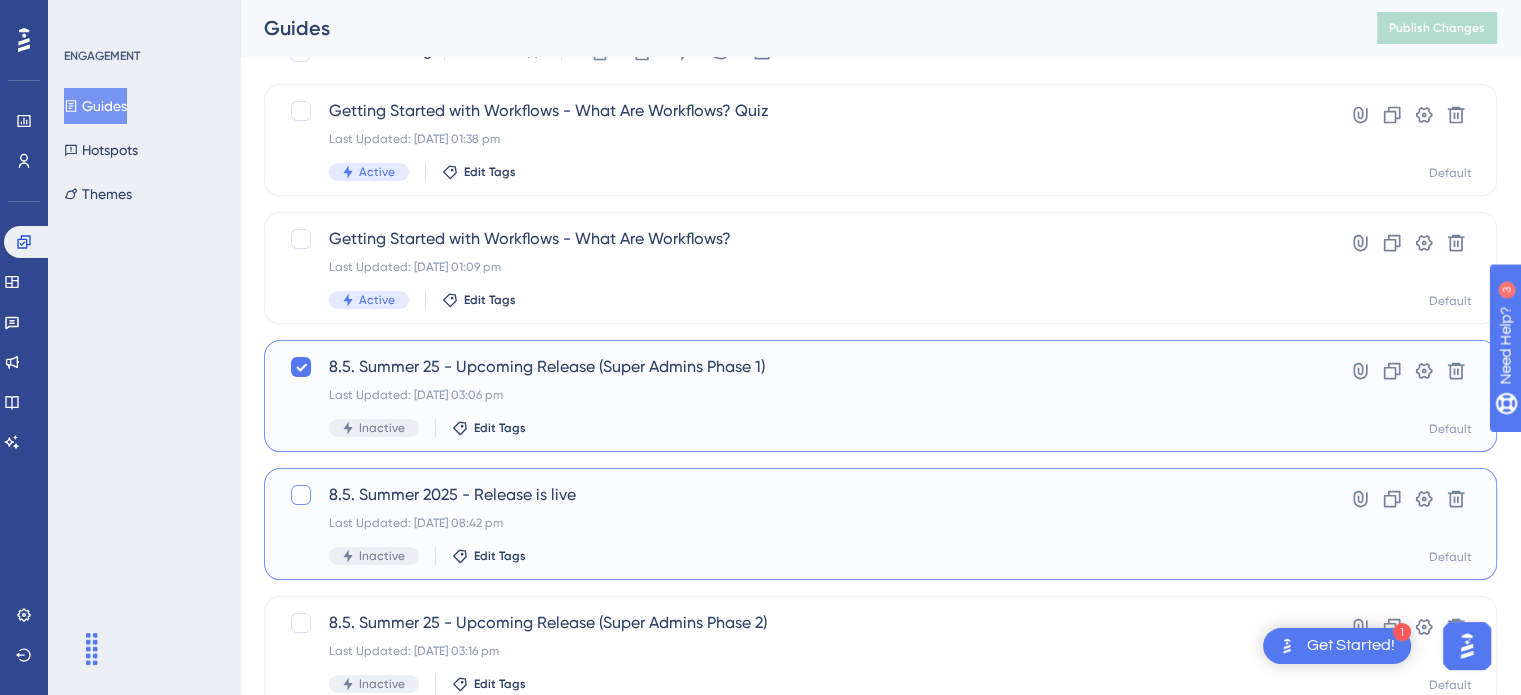 click at bounding box center (301, 495) 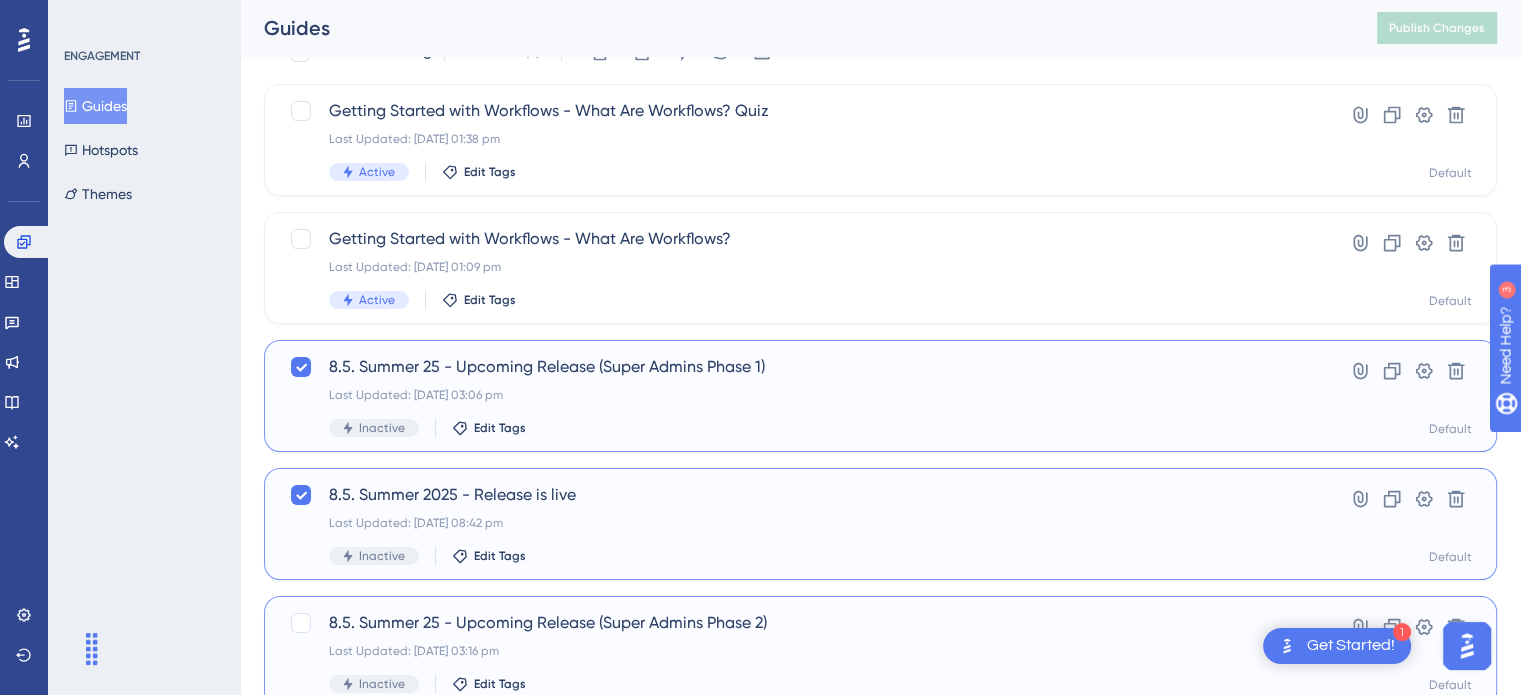 click at bounding box center (301, 623) 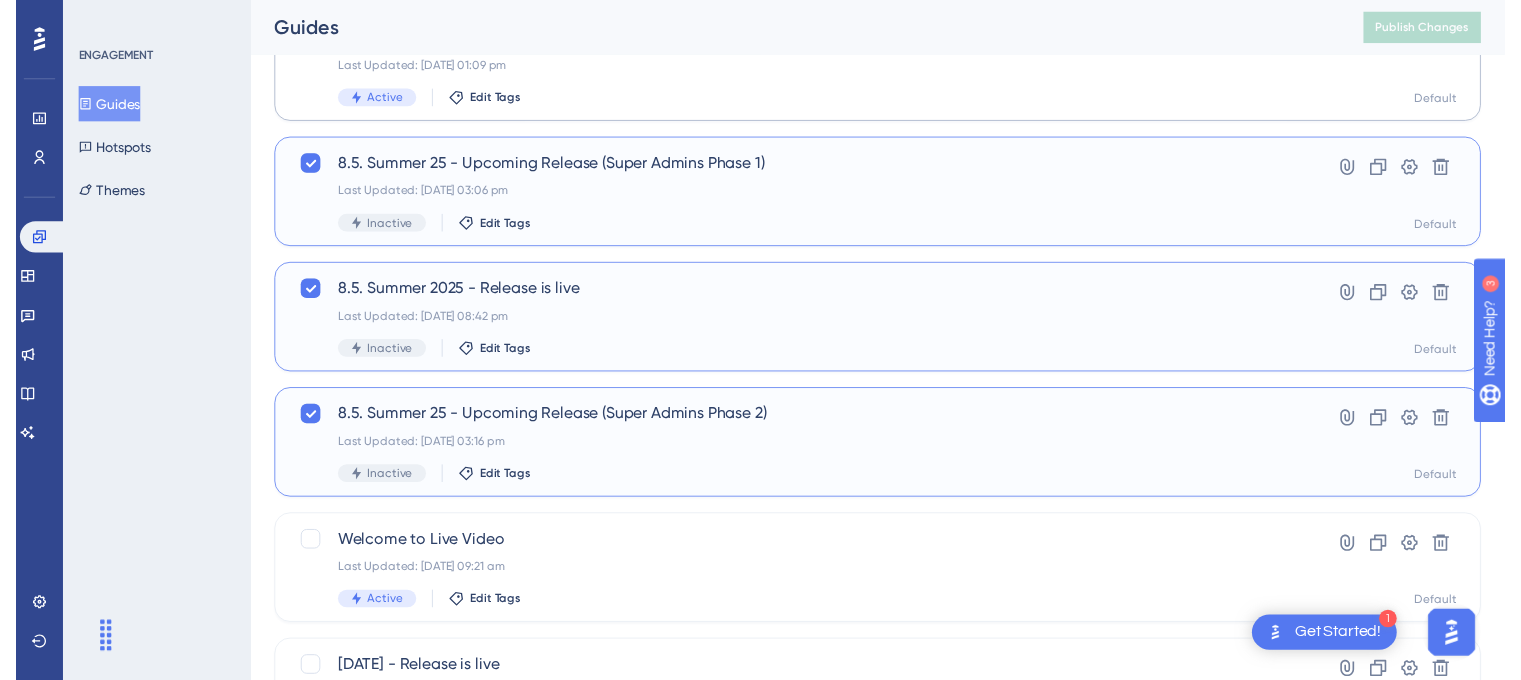 scroll, scrollTop: 0, scrollLeft: 0, axis: both 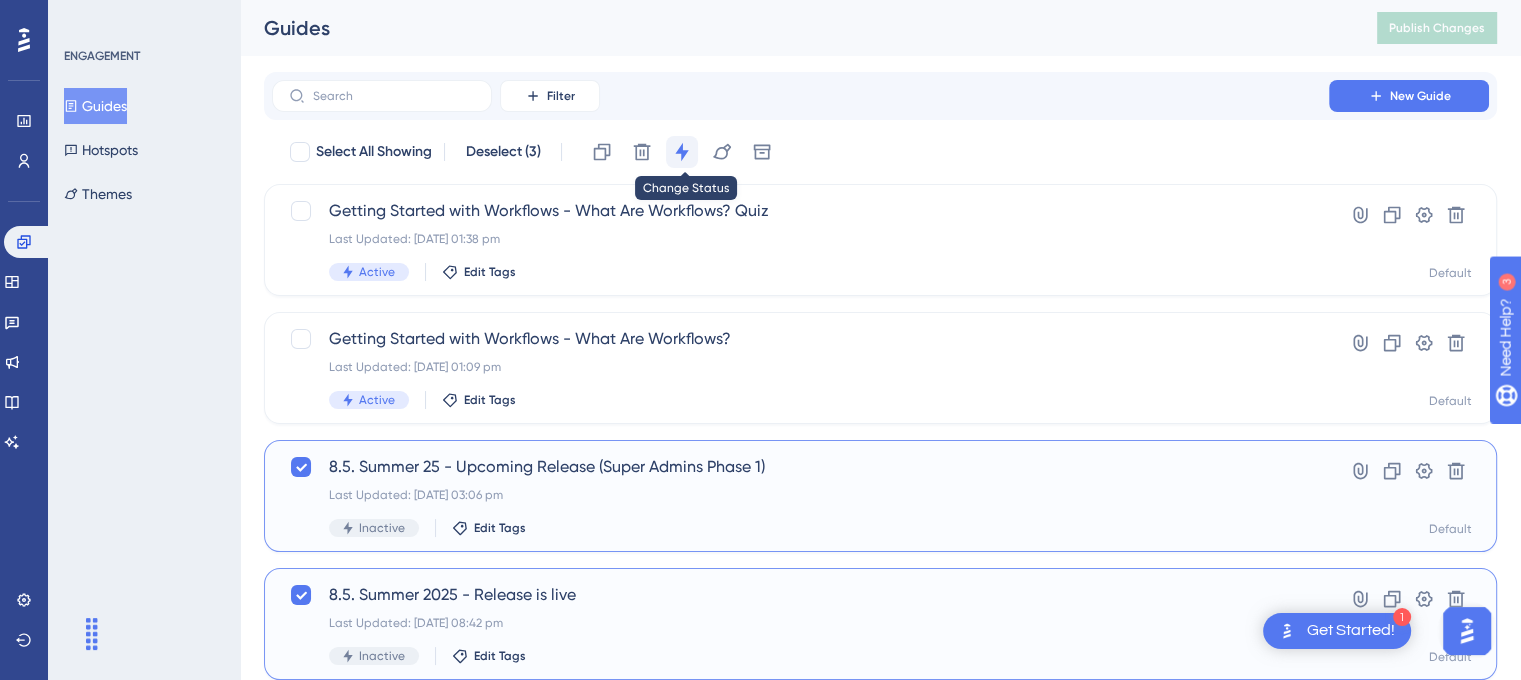 click 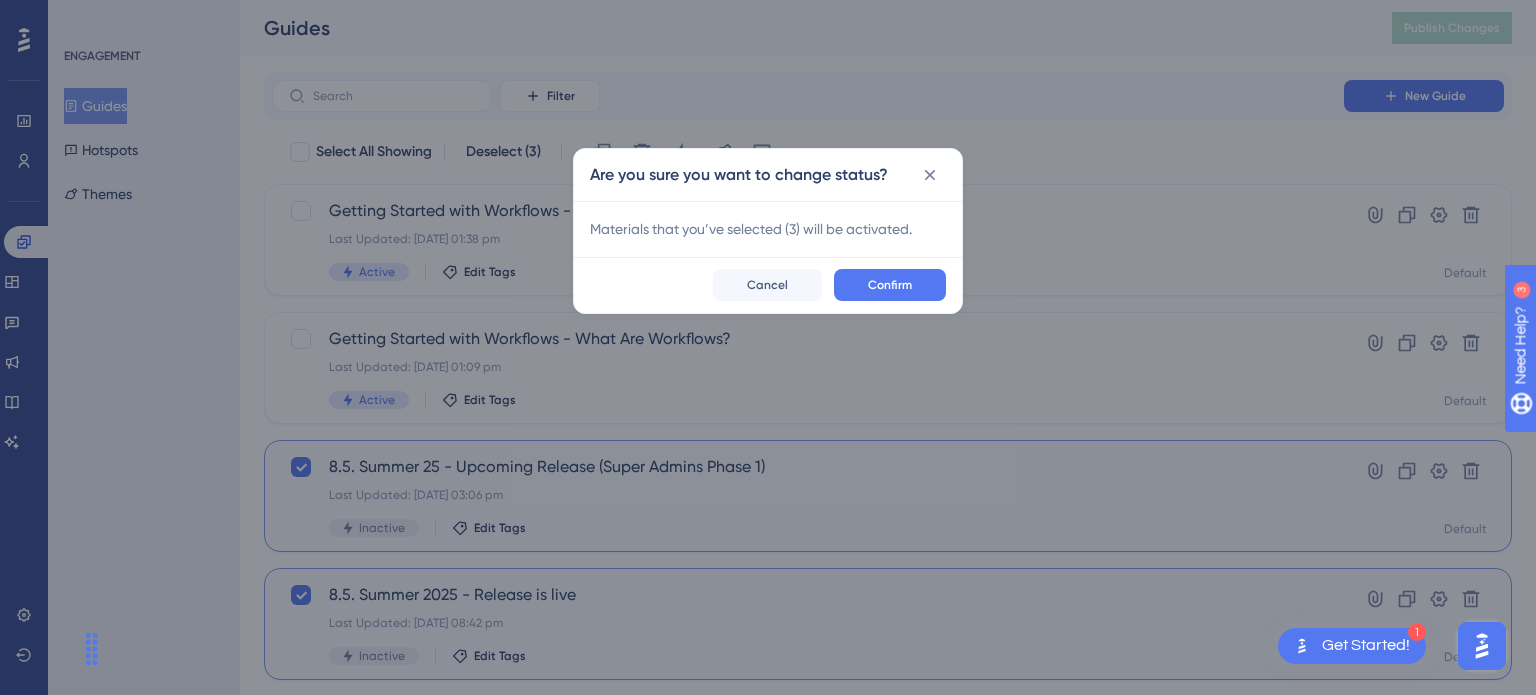 click on "Materials that you’ve selected ( 3 ) will be   activated." at bounding box center (751, 229) 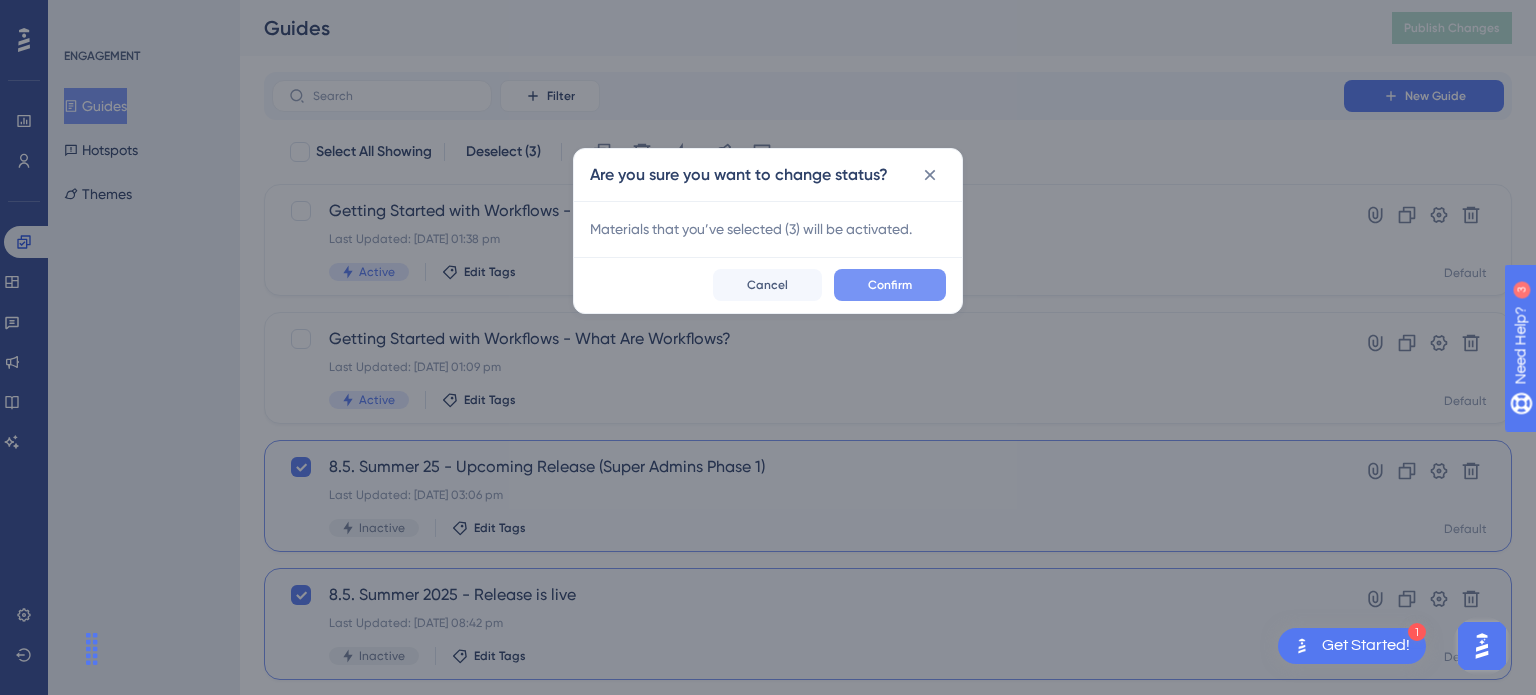 click on "Confirm" at bounding box center [890, 285] 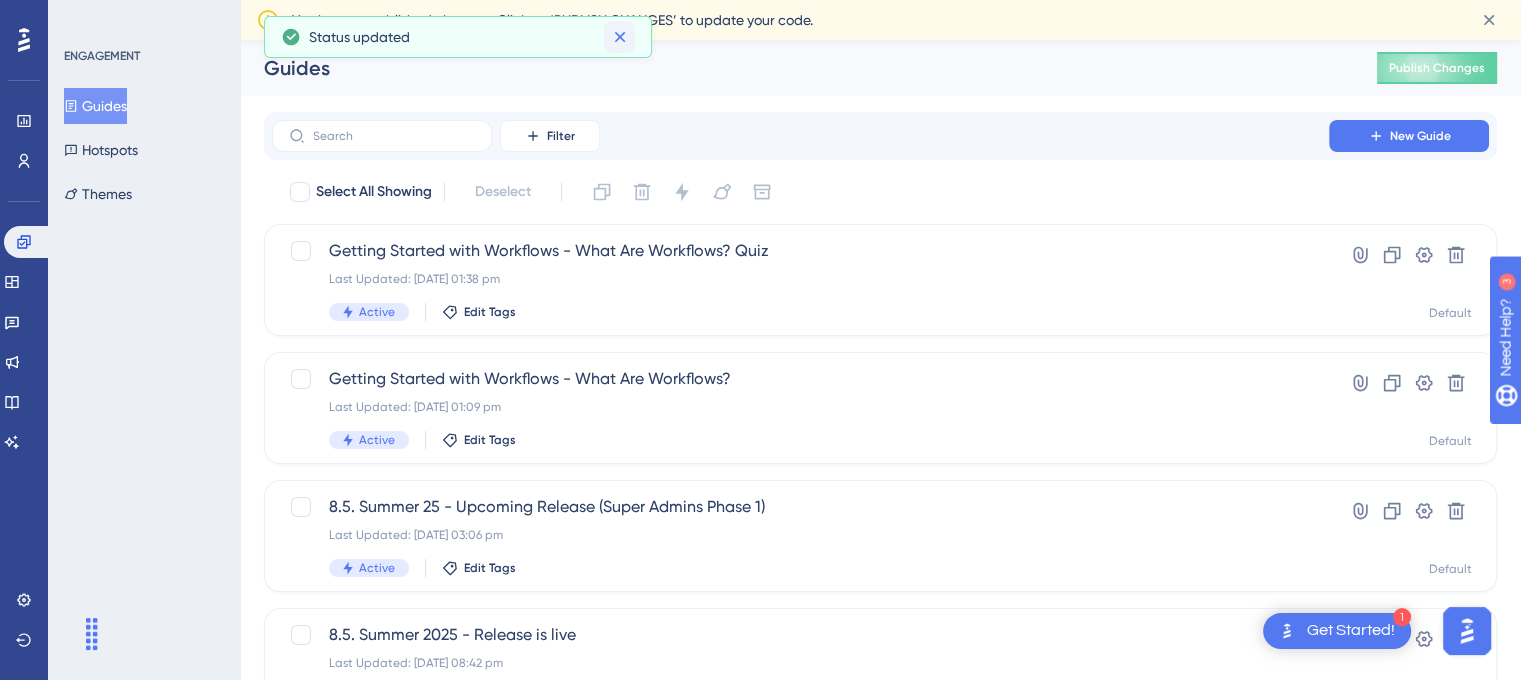 click 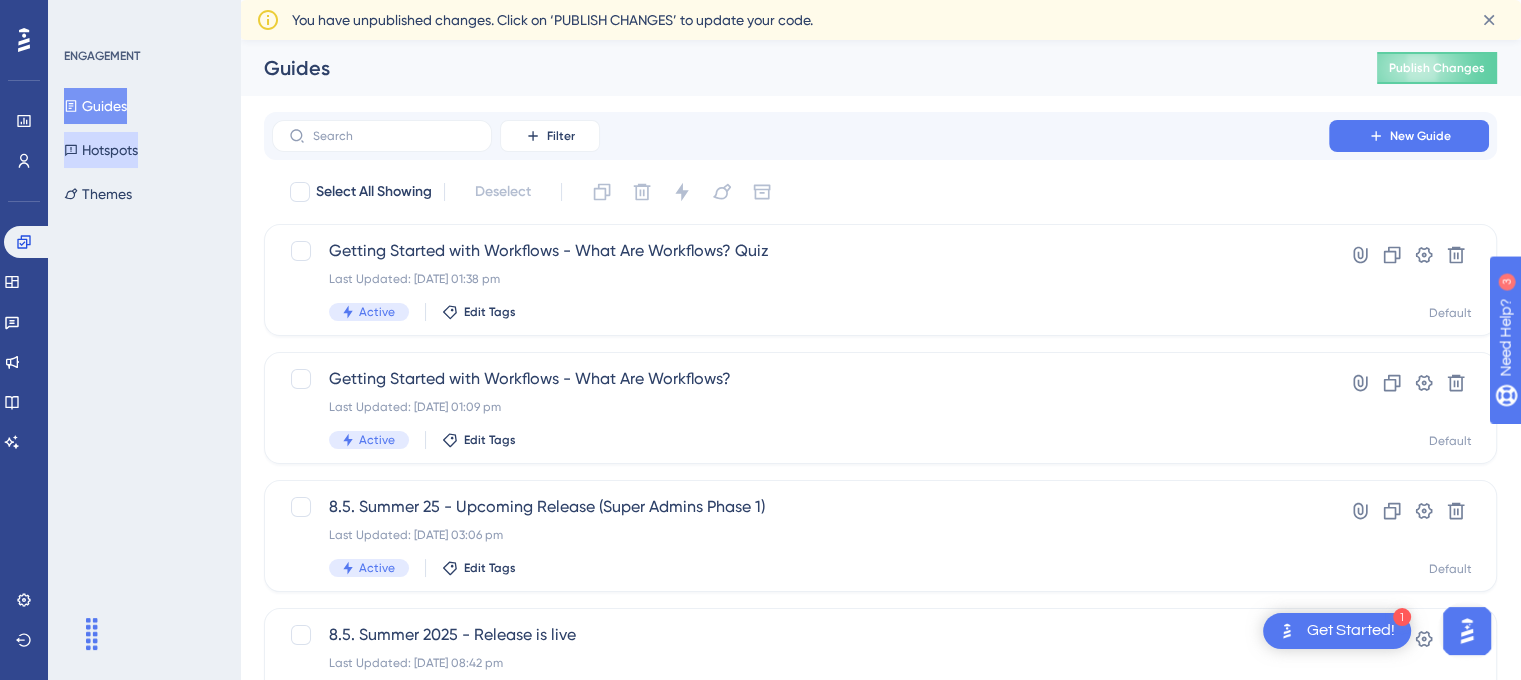 click on "Hotspots" at bounding box center (101, 150) 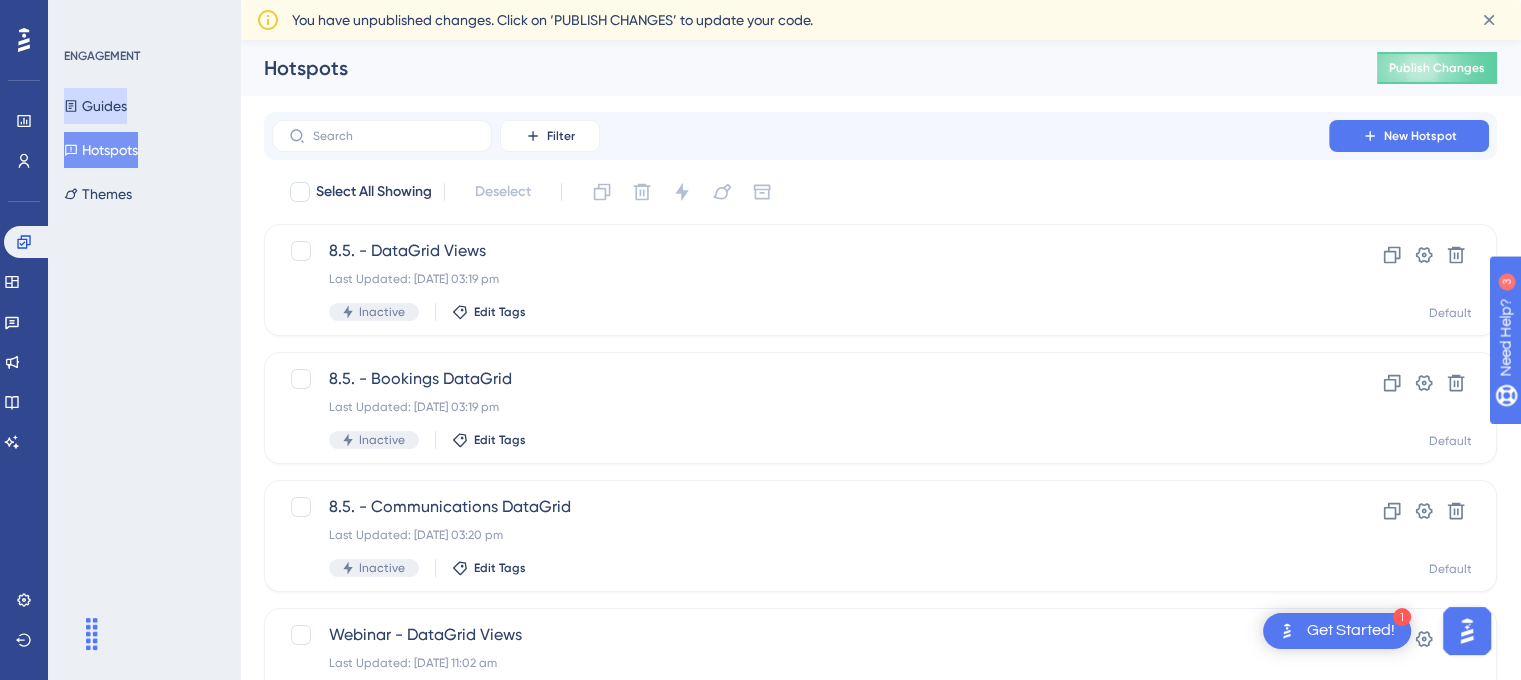click on "Guides" at bounding box center (95, 106) 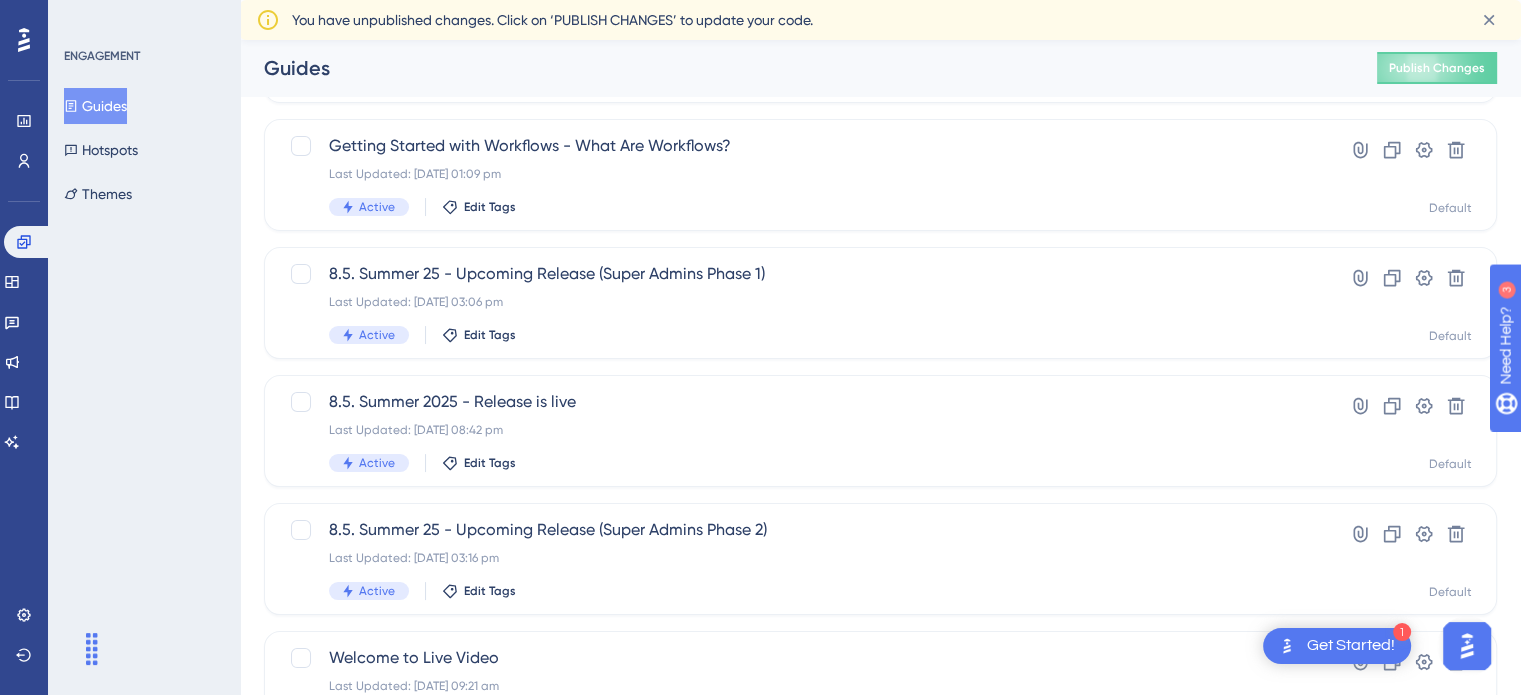 scroll, scrollTop: 200, scrollLeft: 0, axis: vertical 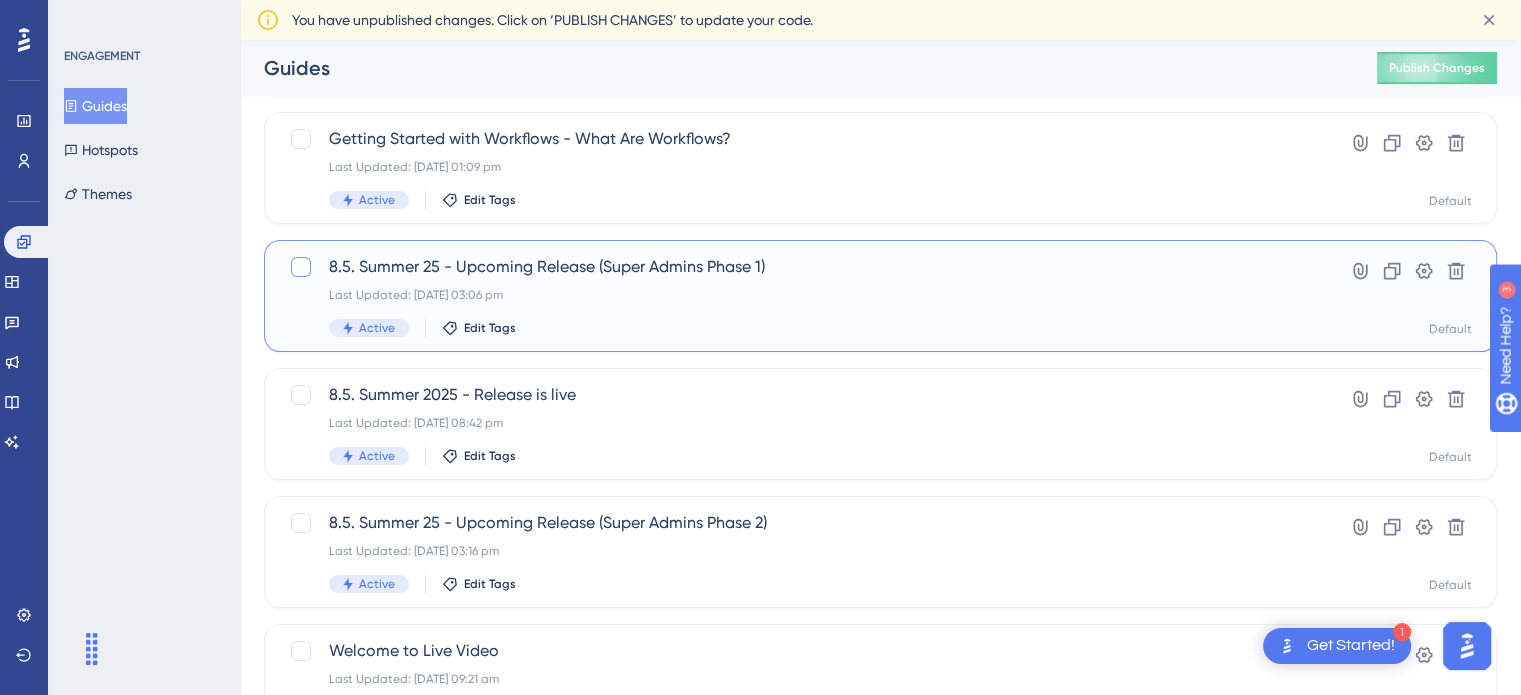 click at bounding box center [301, 267] 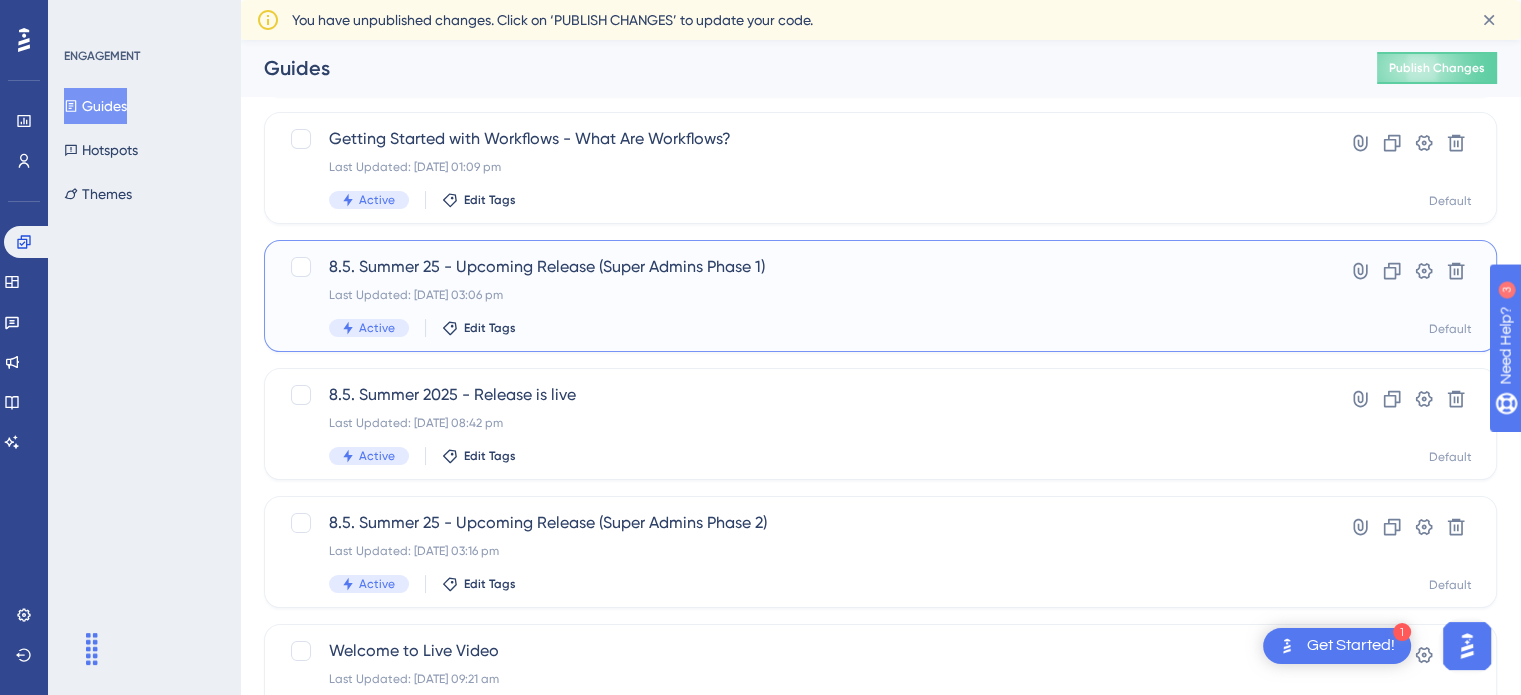 checkbox on "true" 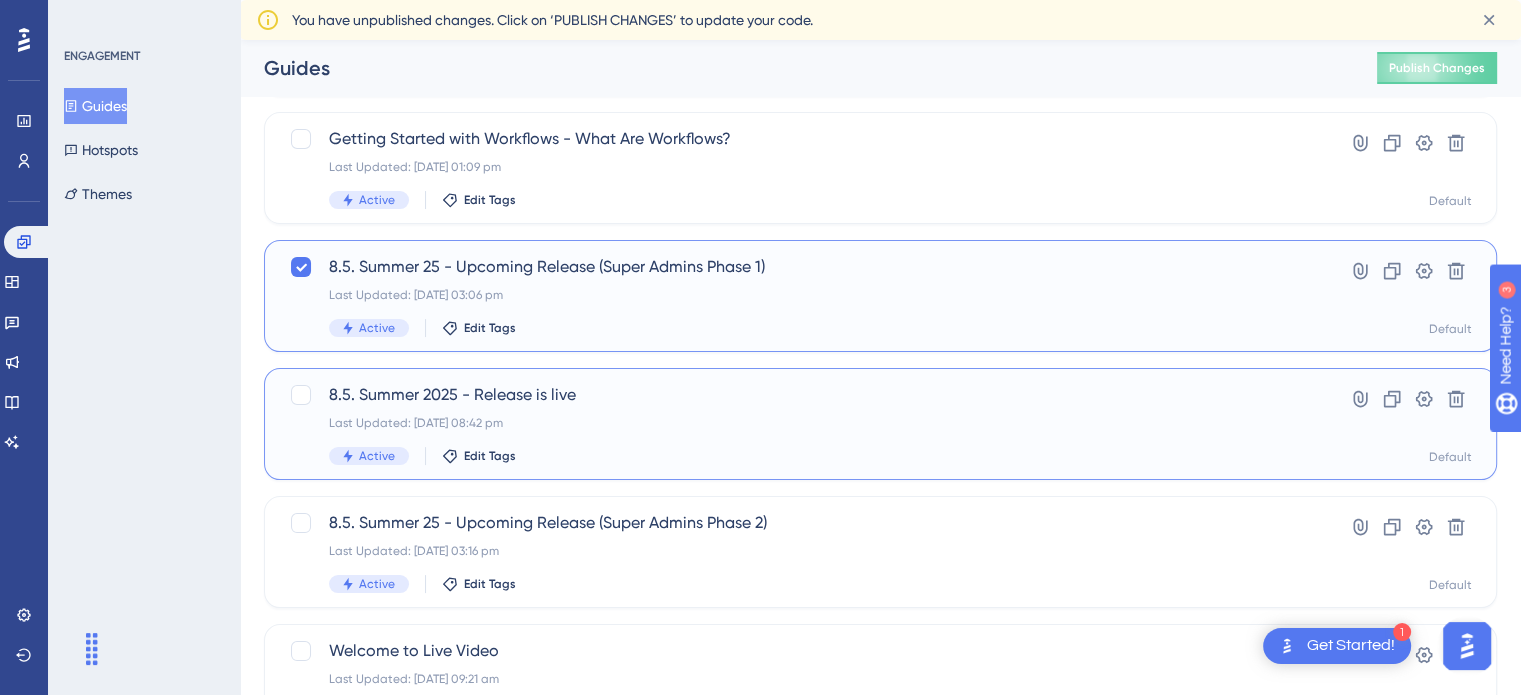 click at bounding box center (301, 395) 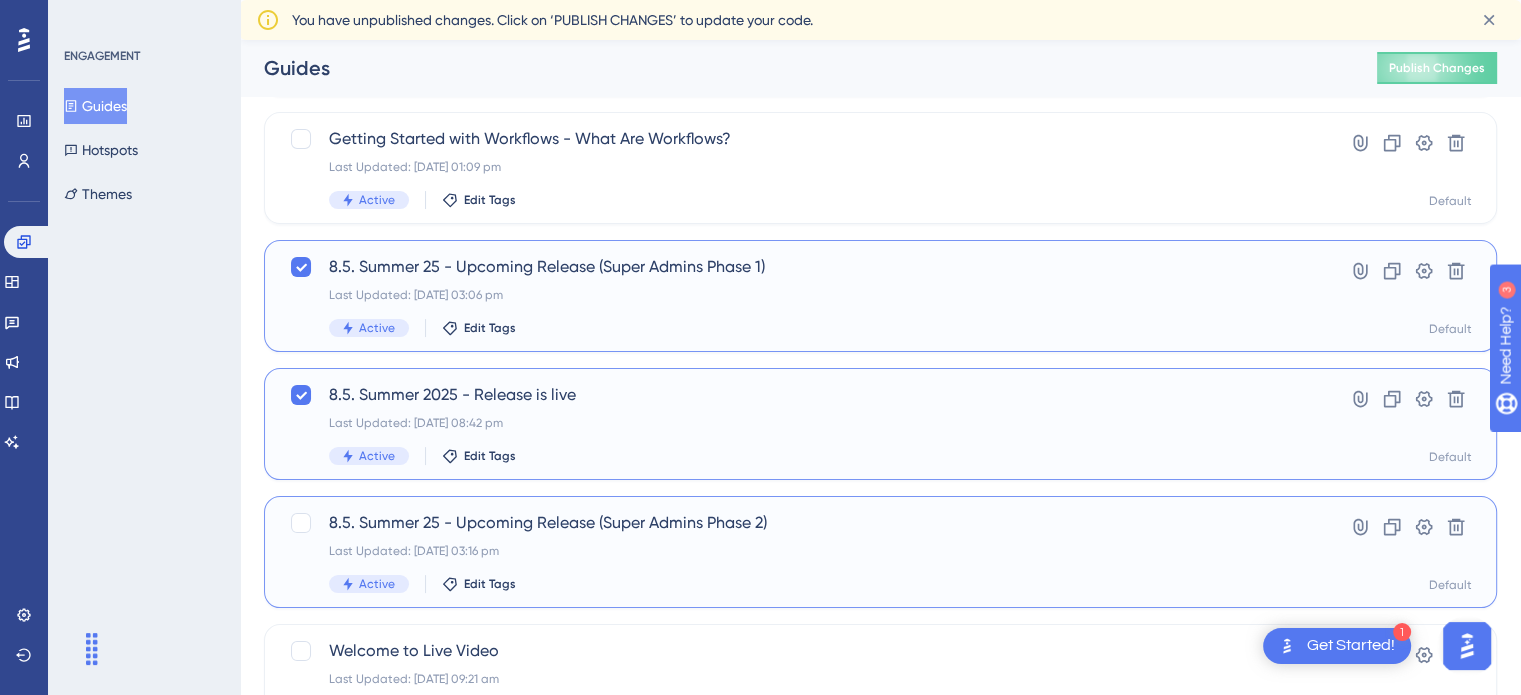 click on "8.5. Summer 25 - Upcoming Release (Super Admins Phase 2) Last Updated: [DATE] 03:16 pm Active Edit Tags" at bounding box center [780, 552] 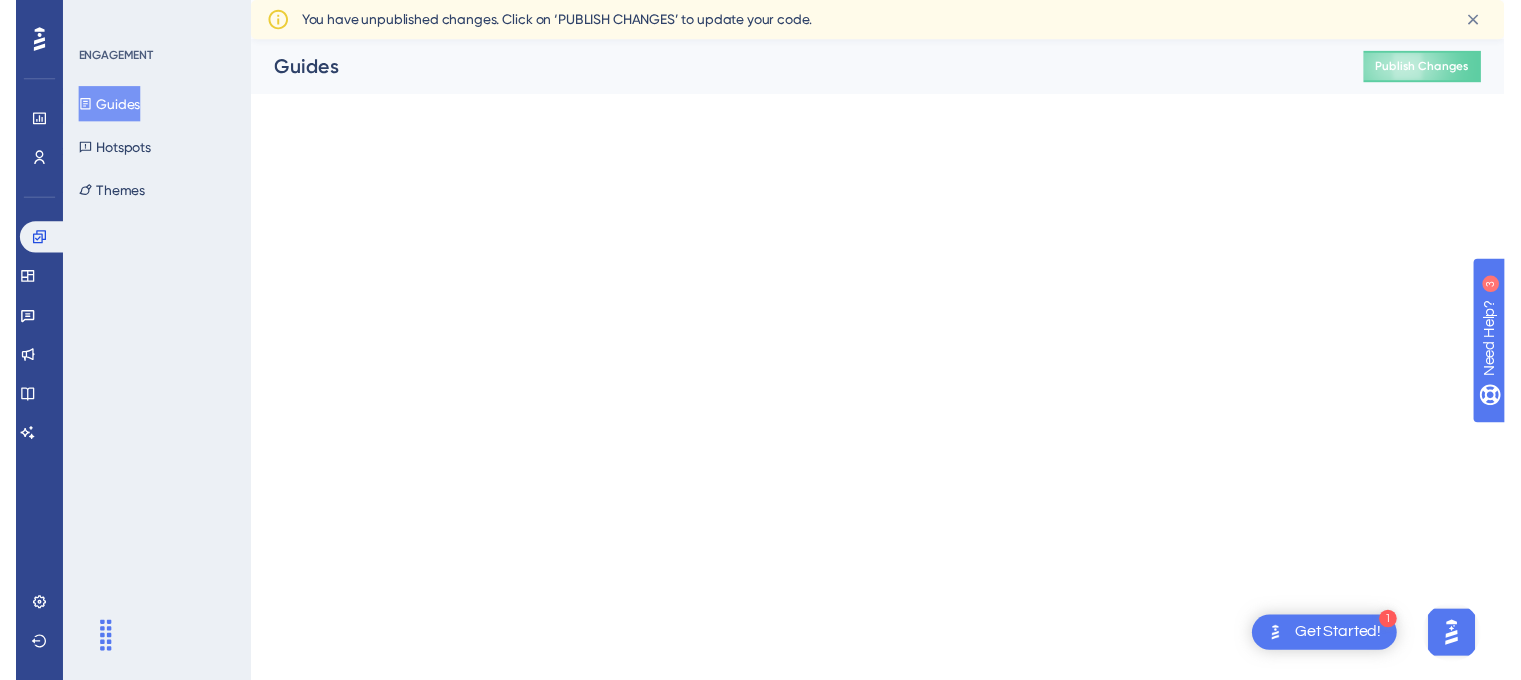 scroll, scrollTop: 0, scrollLeft: 0, axis: both 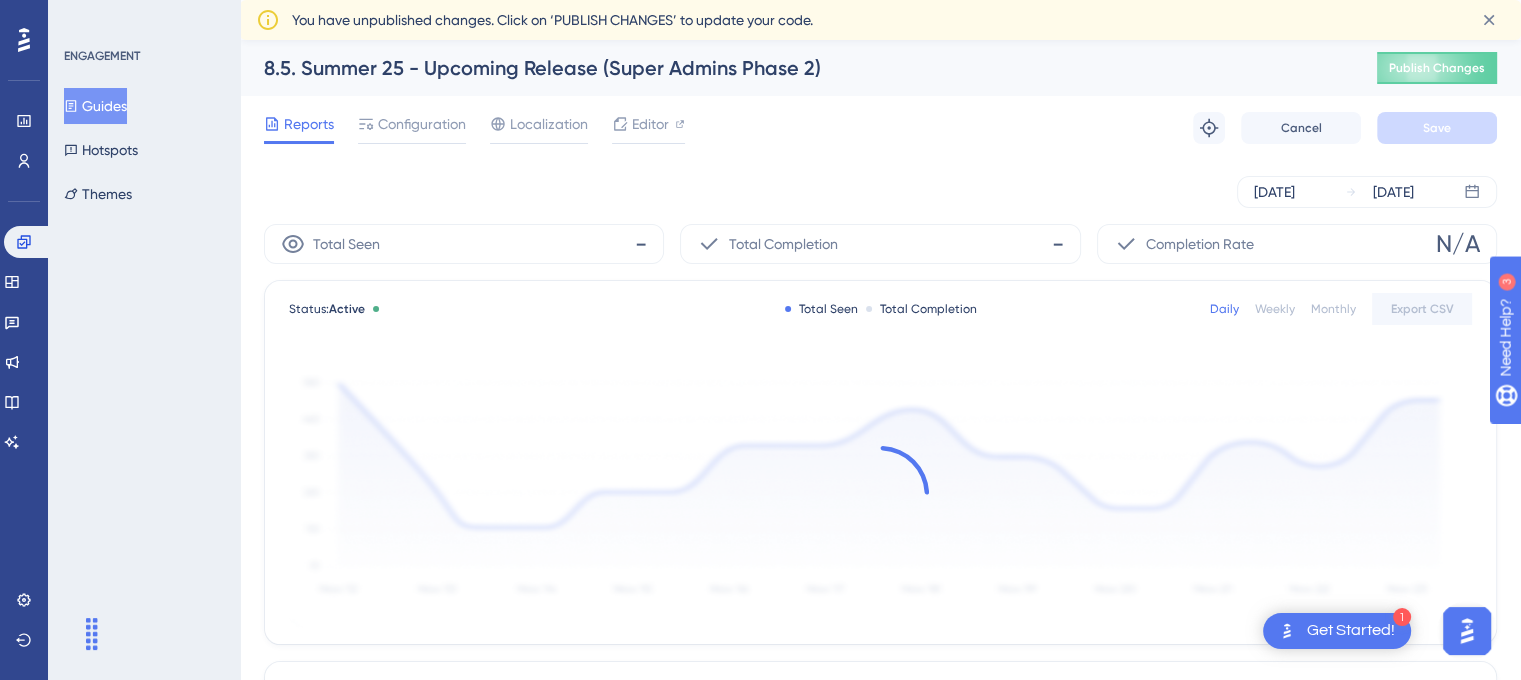 click on "Guides" at bounding box center [95, 106] 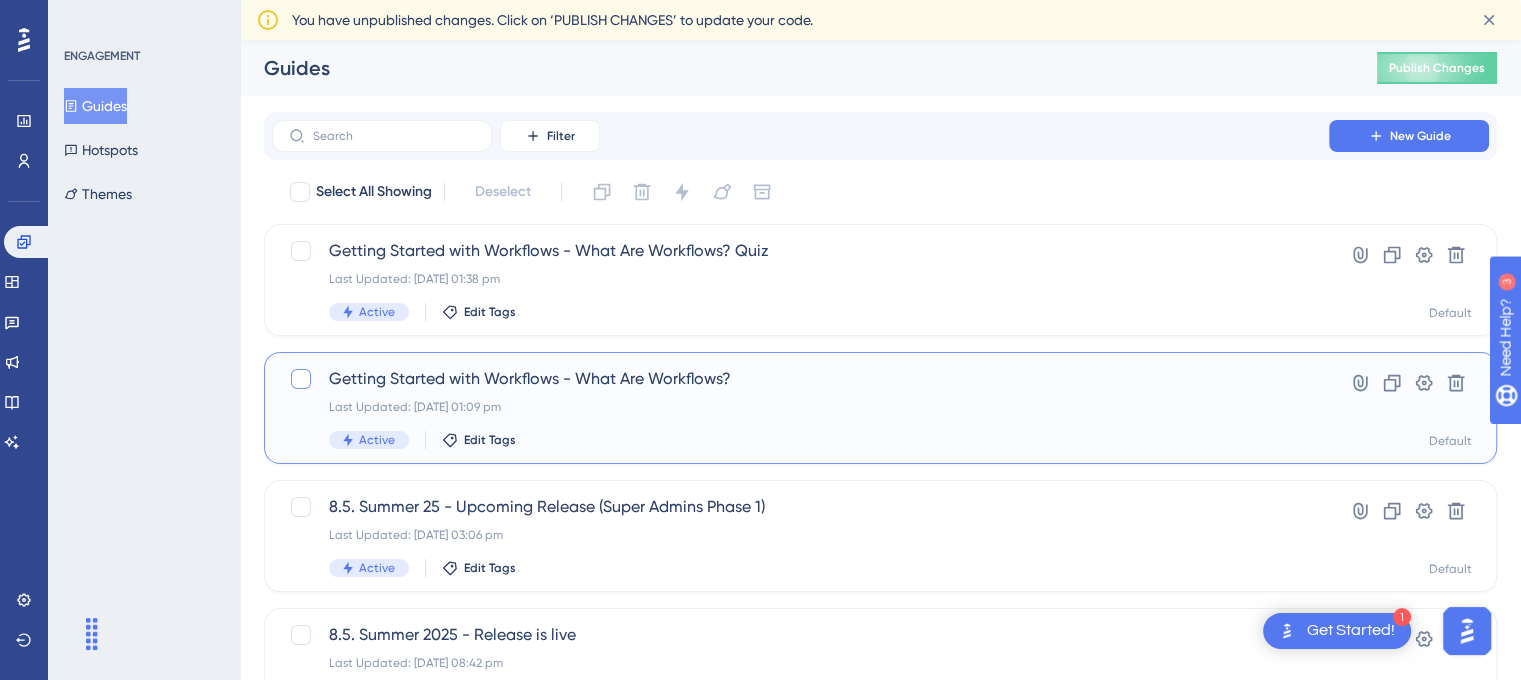 click at bounding box center [301, 379] 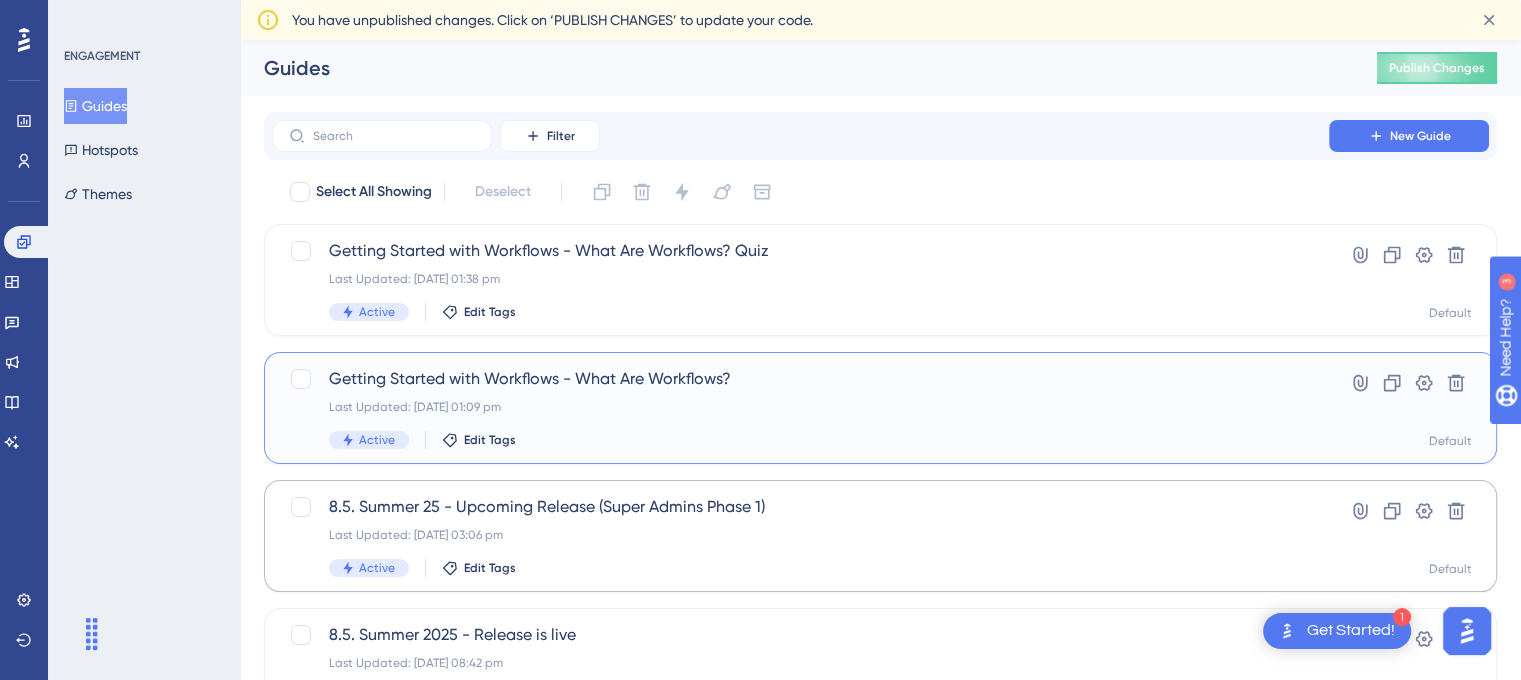checkbox on "true" 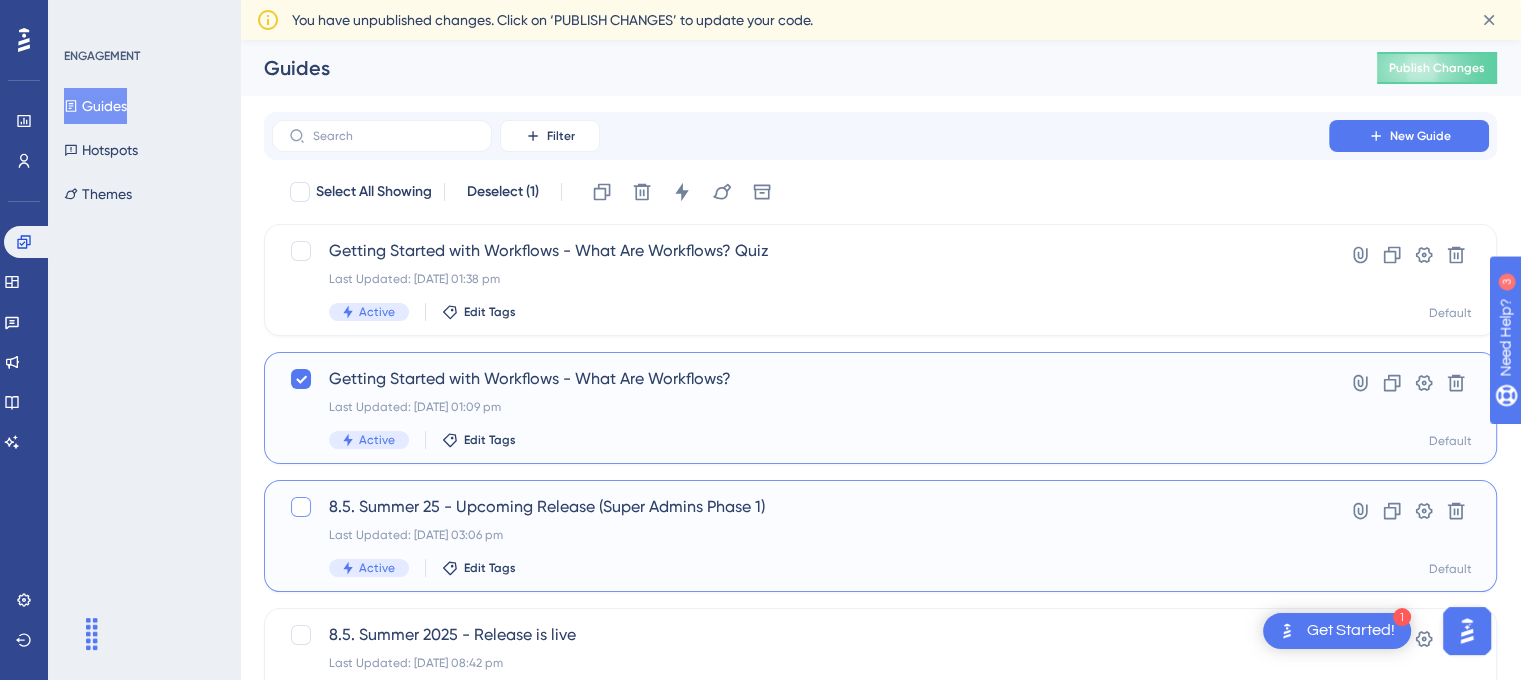 click at bounding box center [301, 507] 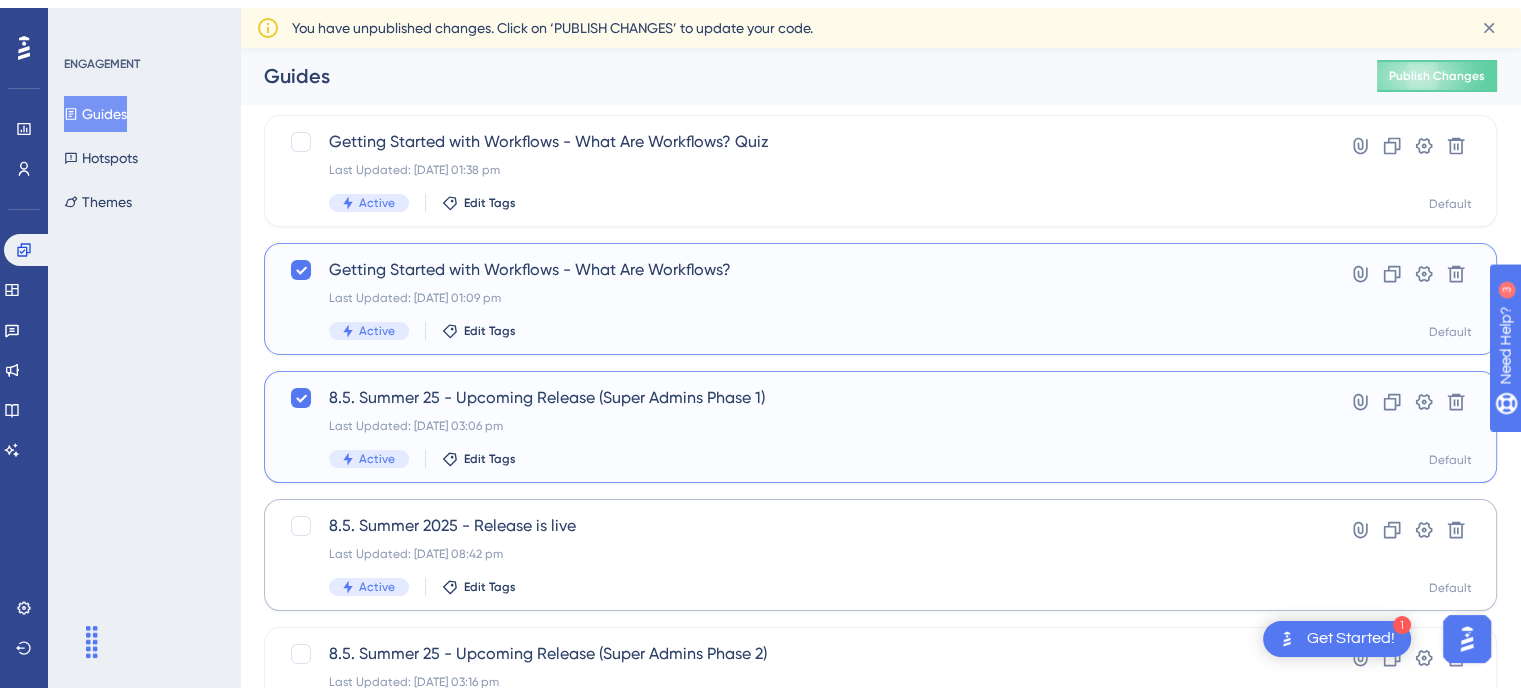 scroll, scrollTop: 100, scrollLeft: 0, axis: vertical 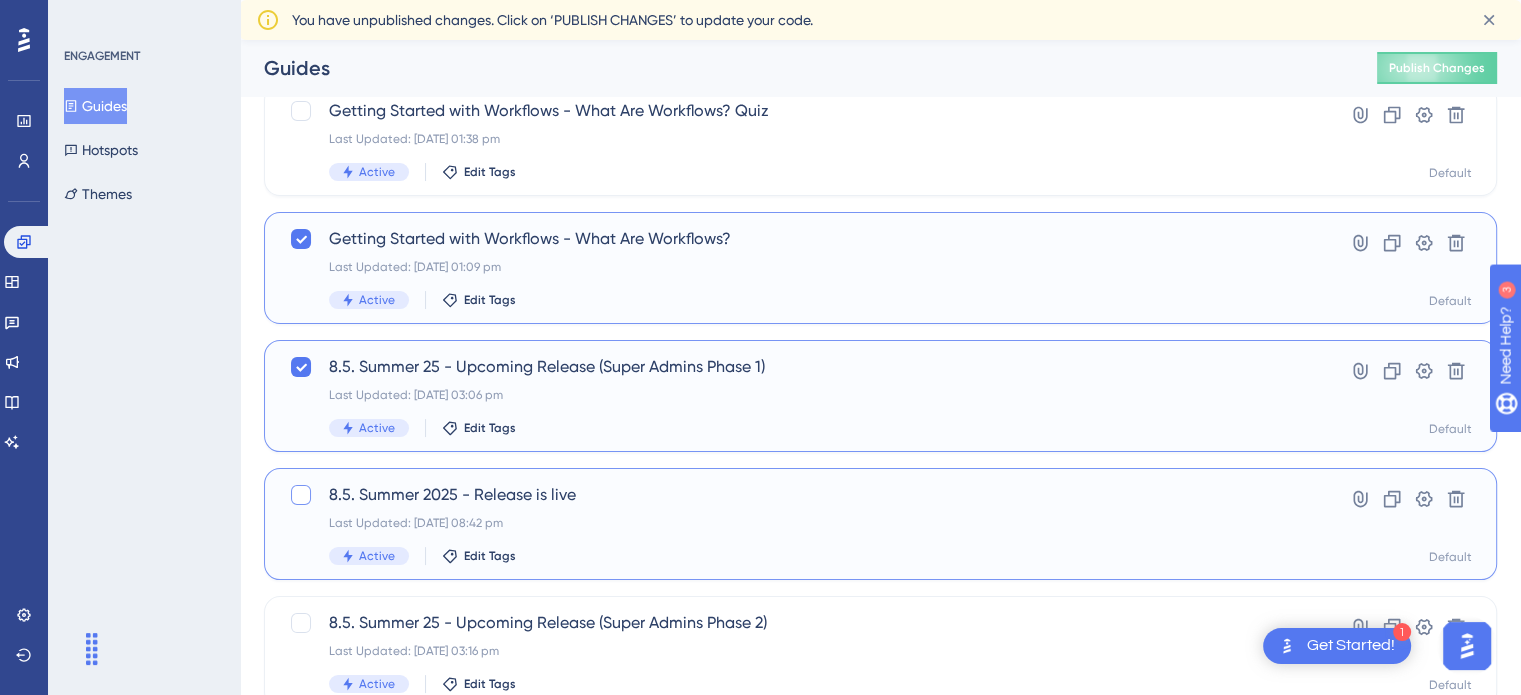 click at bounding box center (301, 495) 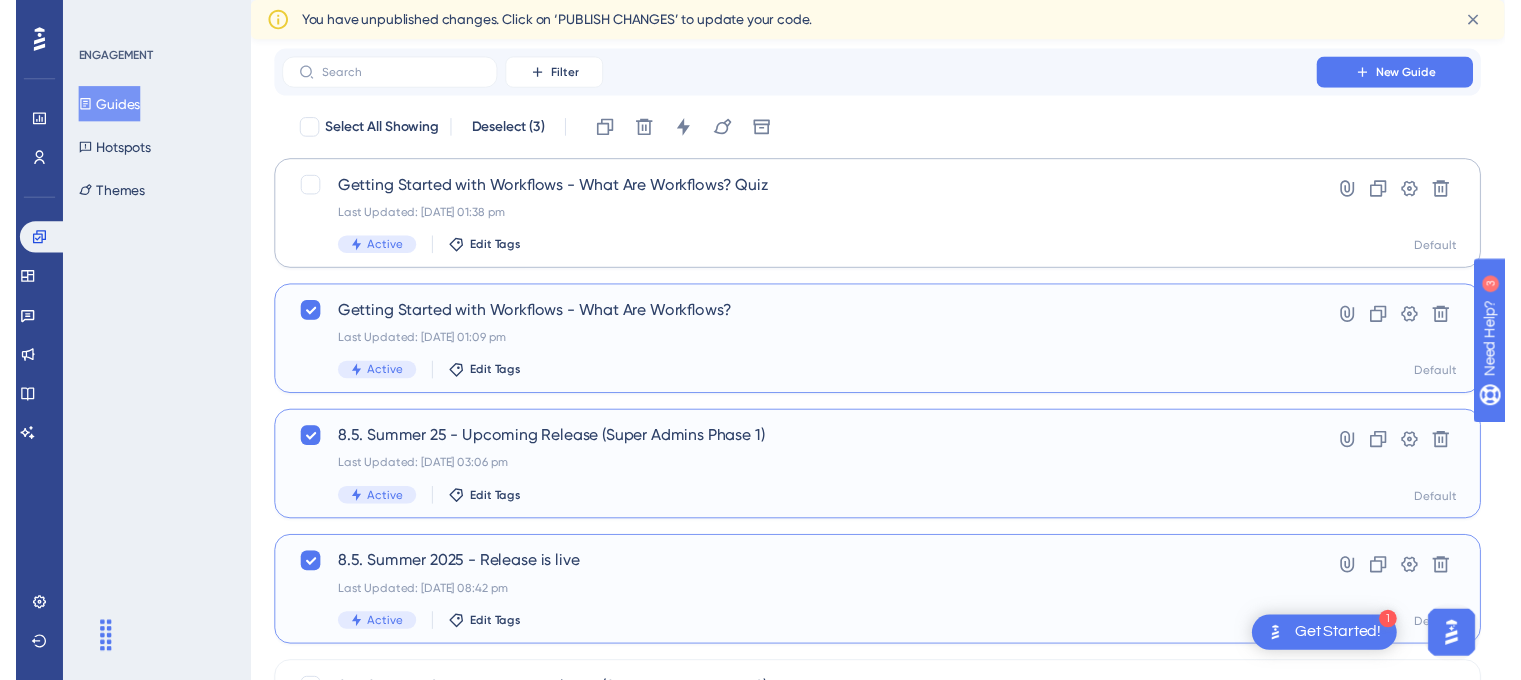 scroll, scrollTop: 0, scrollLeft: 0, axis: both 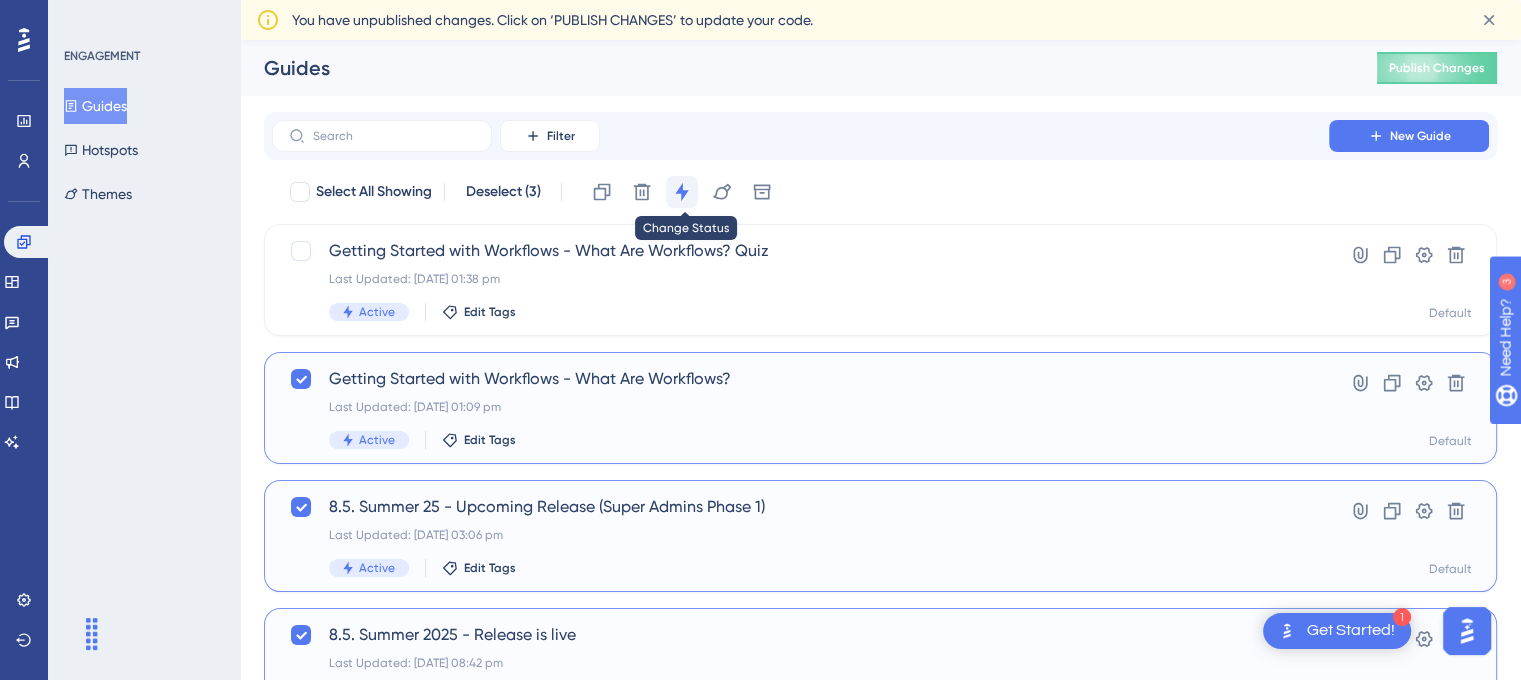 click 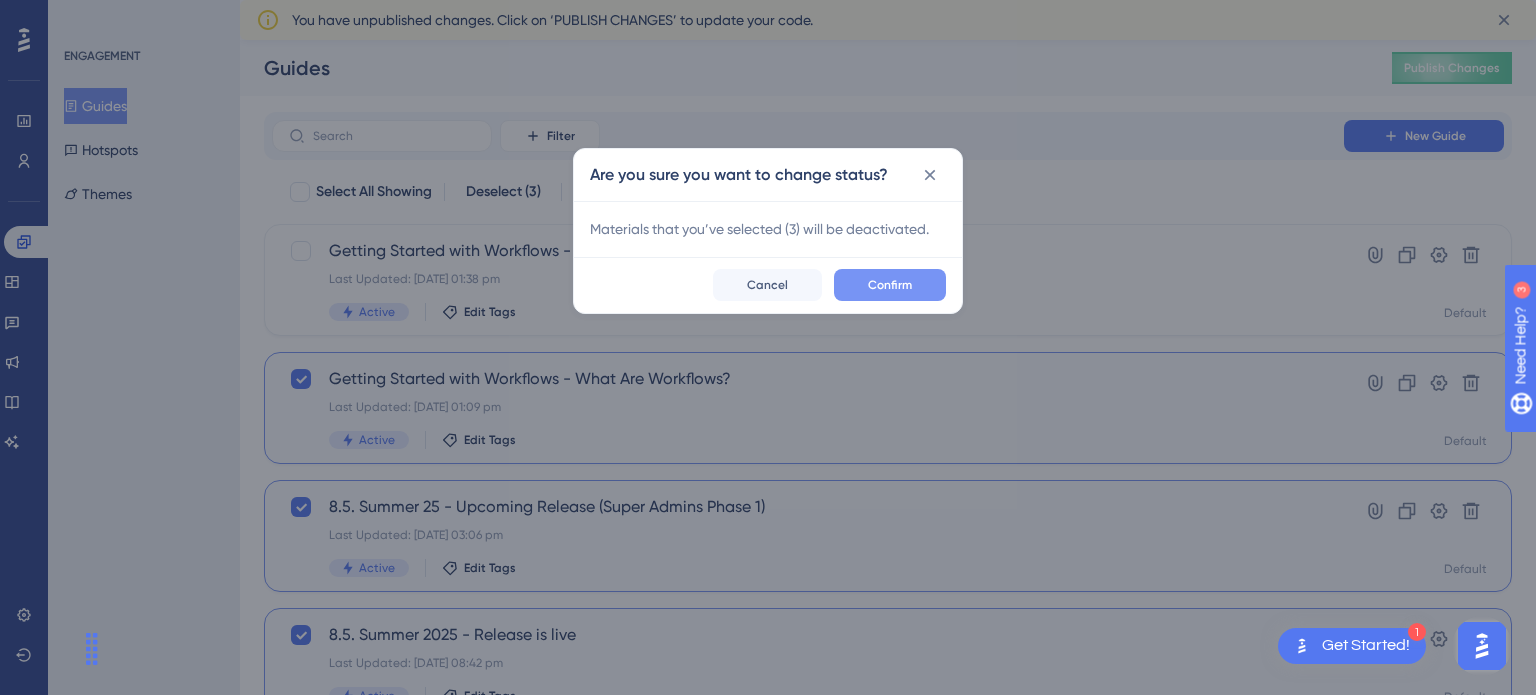 click on "Confirm" at bounding box center (890, 285) 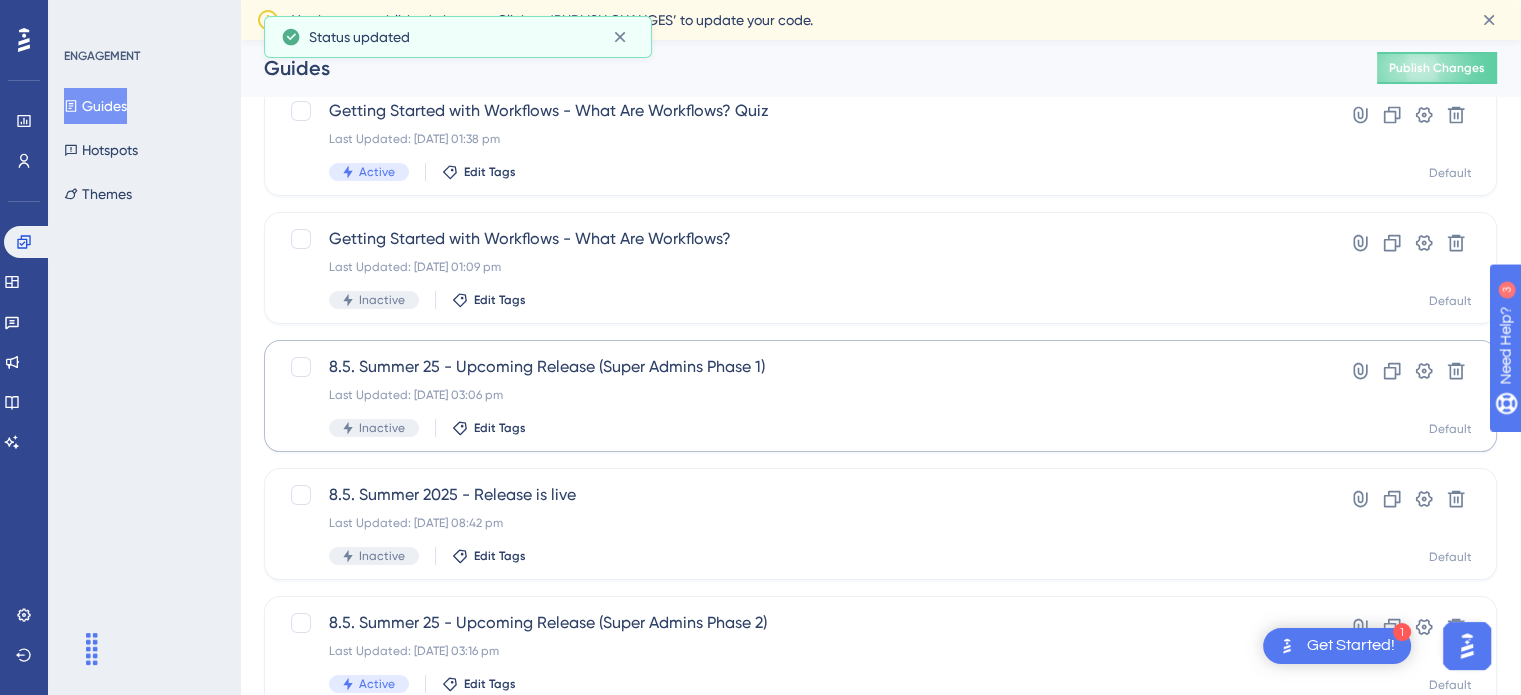 scroll, scrollTop: 200, scrollLeft: 0, axis: vertical 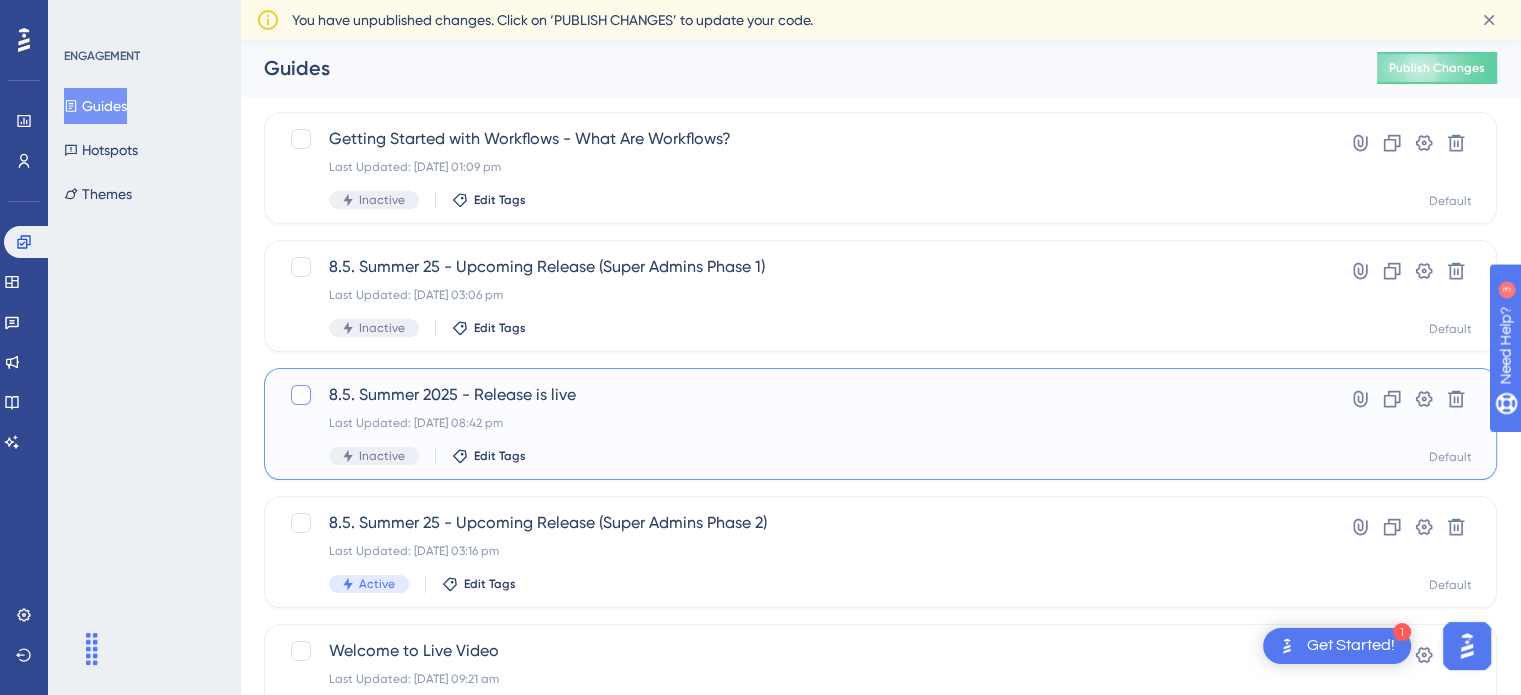 click at bounding box center (301, 395) 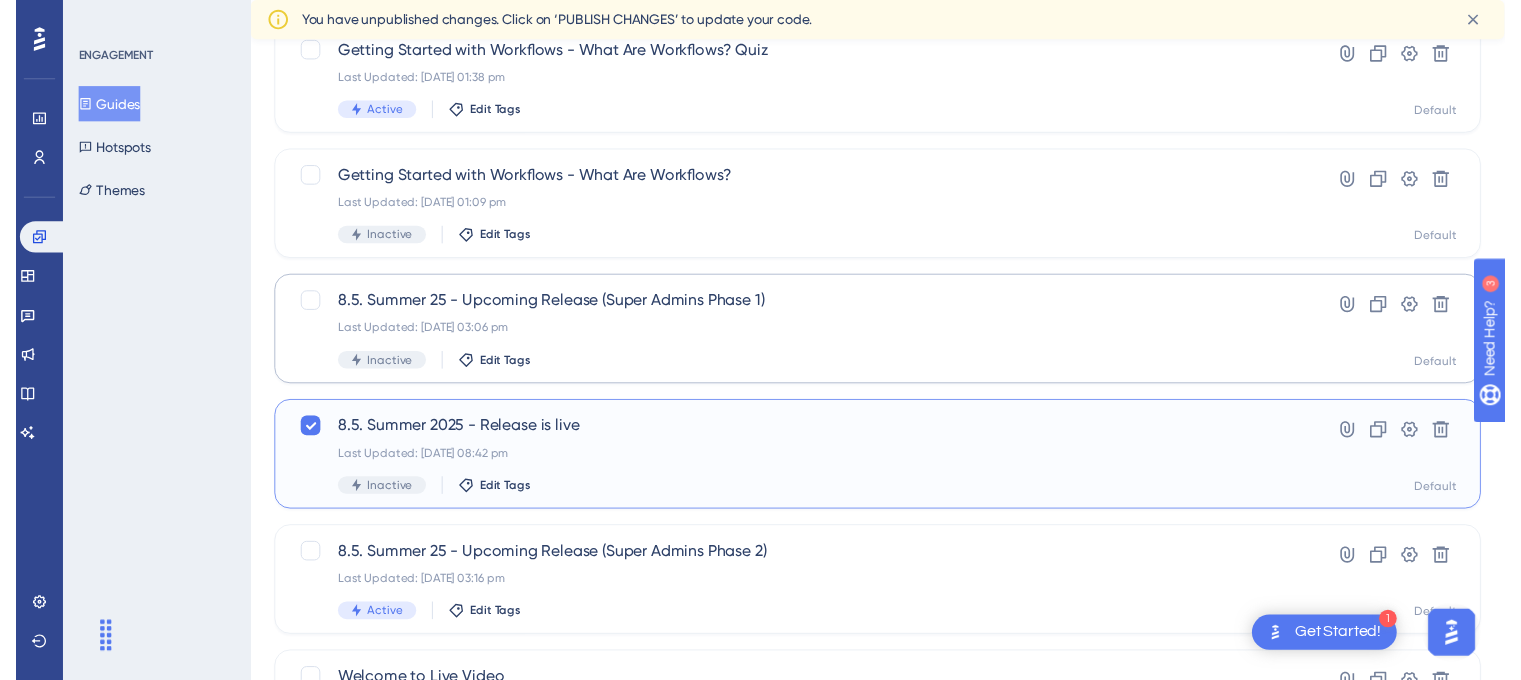 scroll, scrollTop: 0, scrollLeft: 0, axis: both 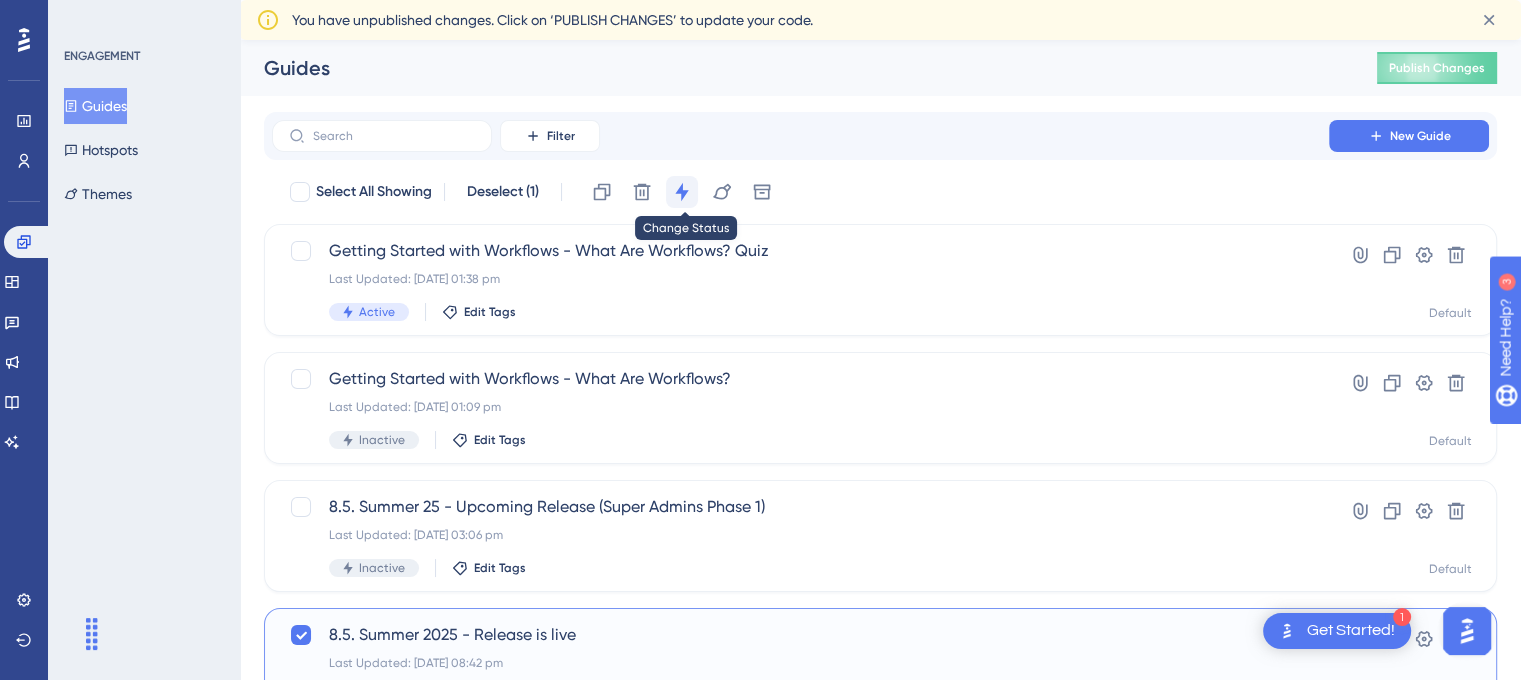 click 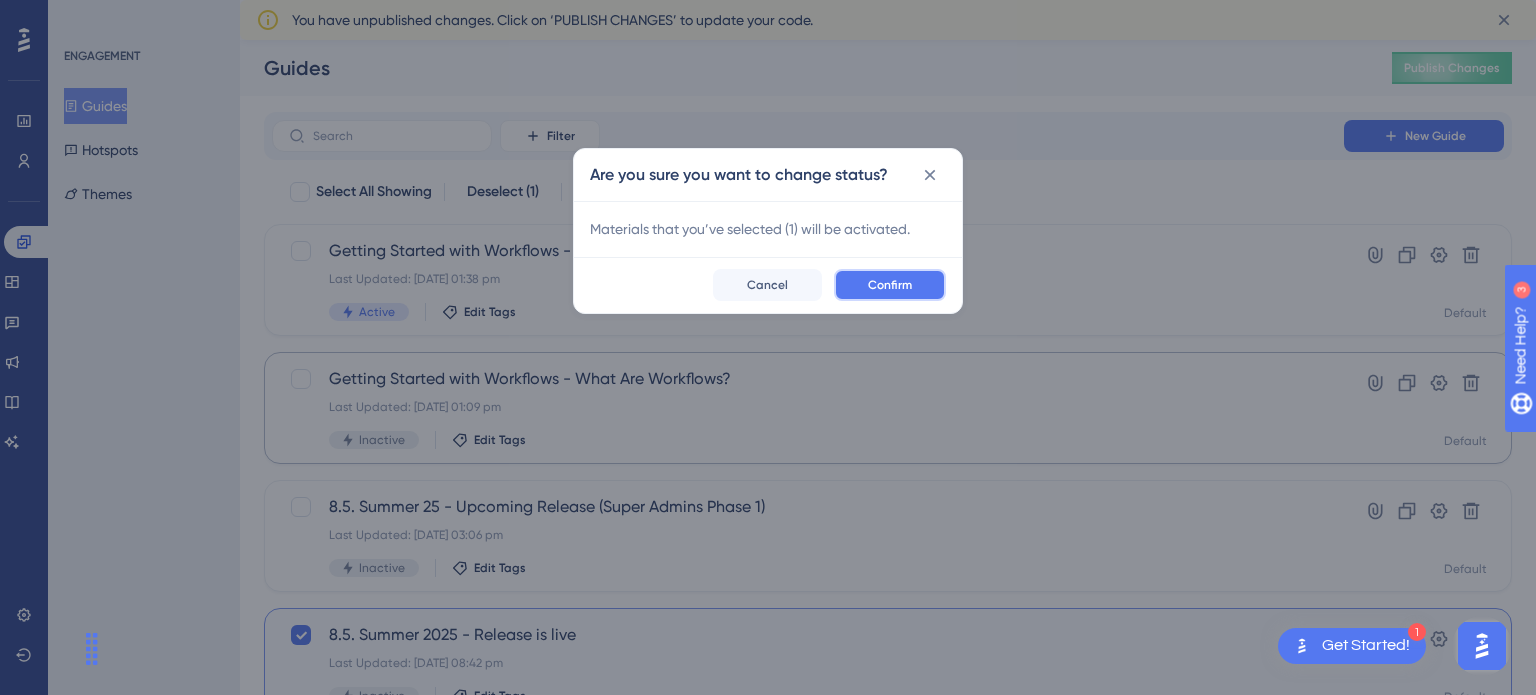 click on "Confirm" at bounding box center [890, 285] 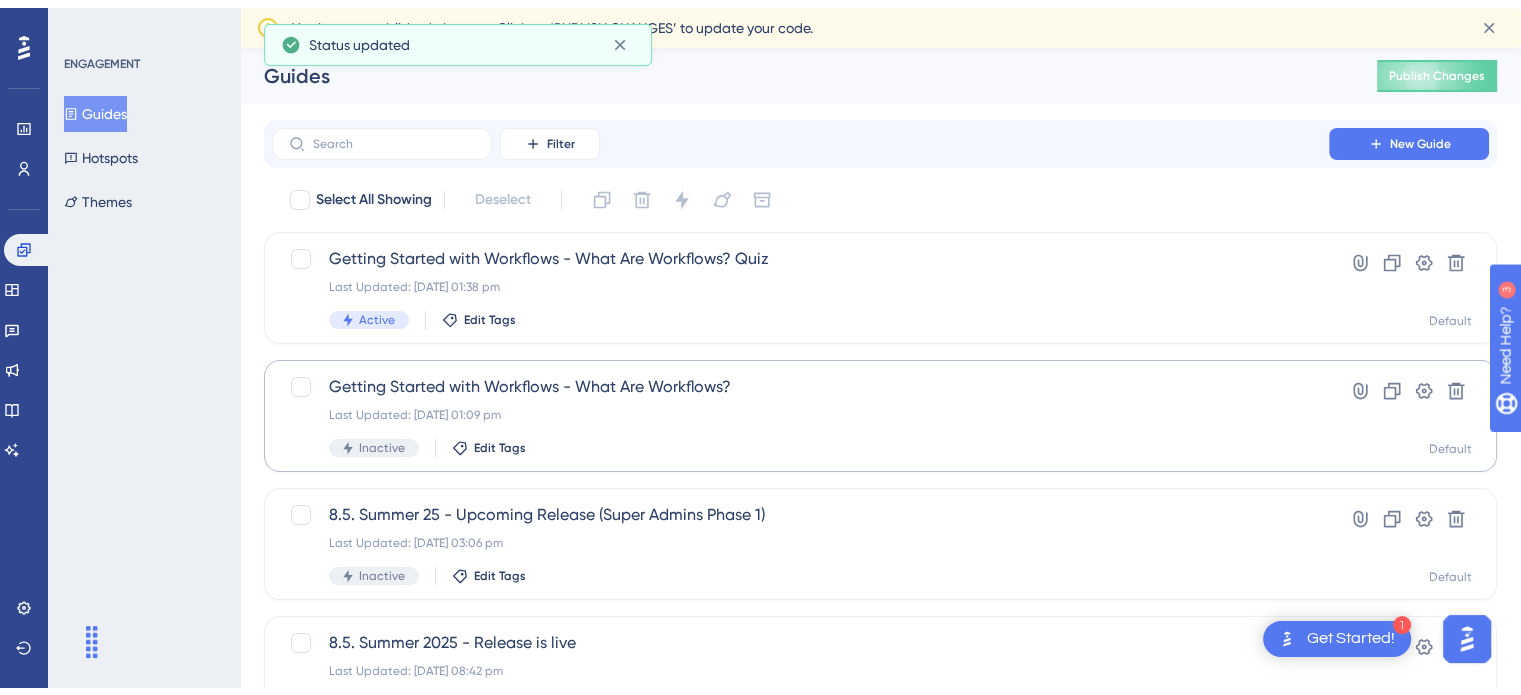 scroll, scrollTop: 300, scrollLeft: 0, axis: vertical 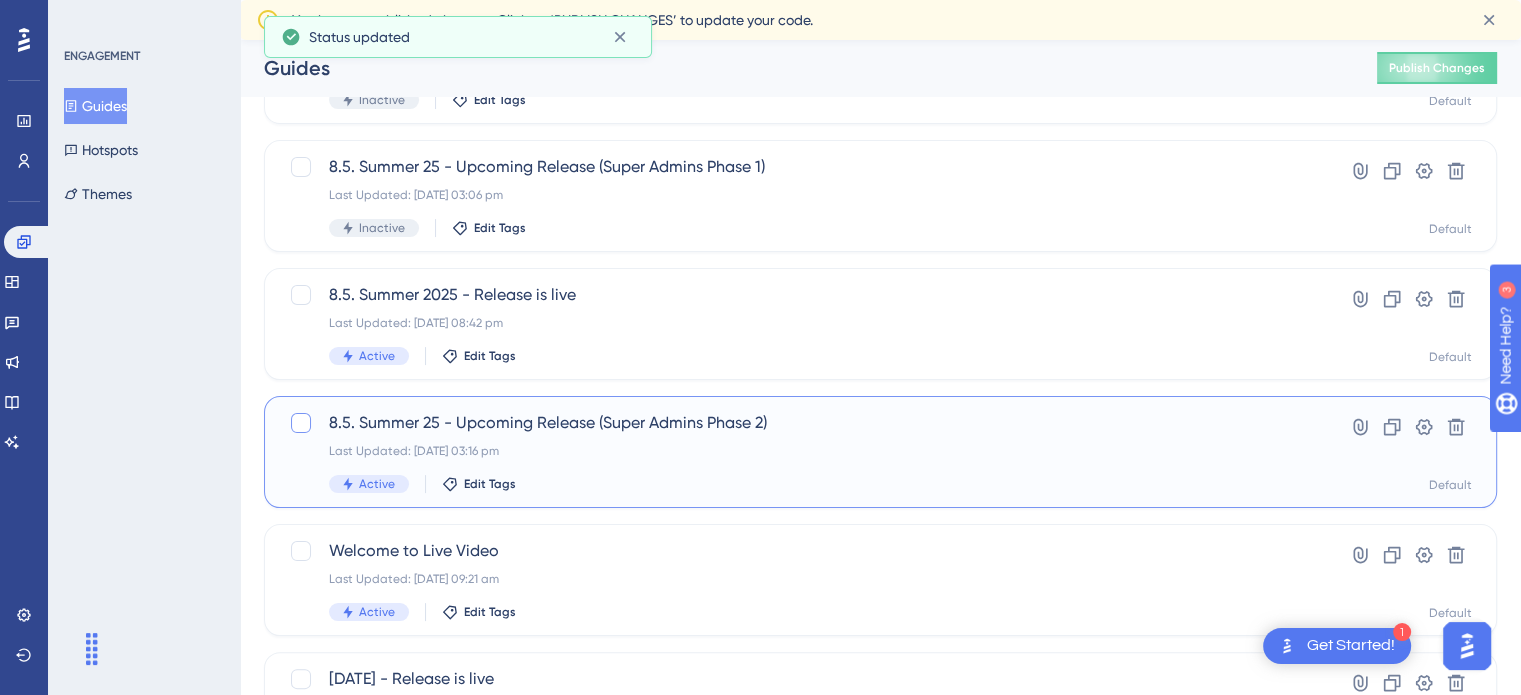 click at bounding box center (301, 423) 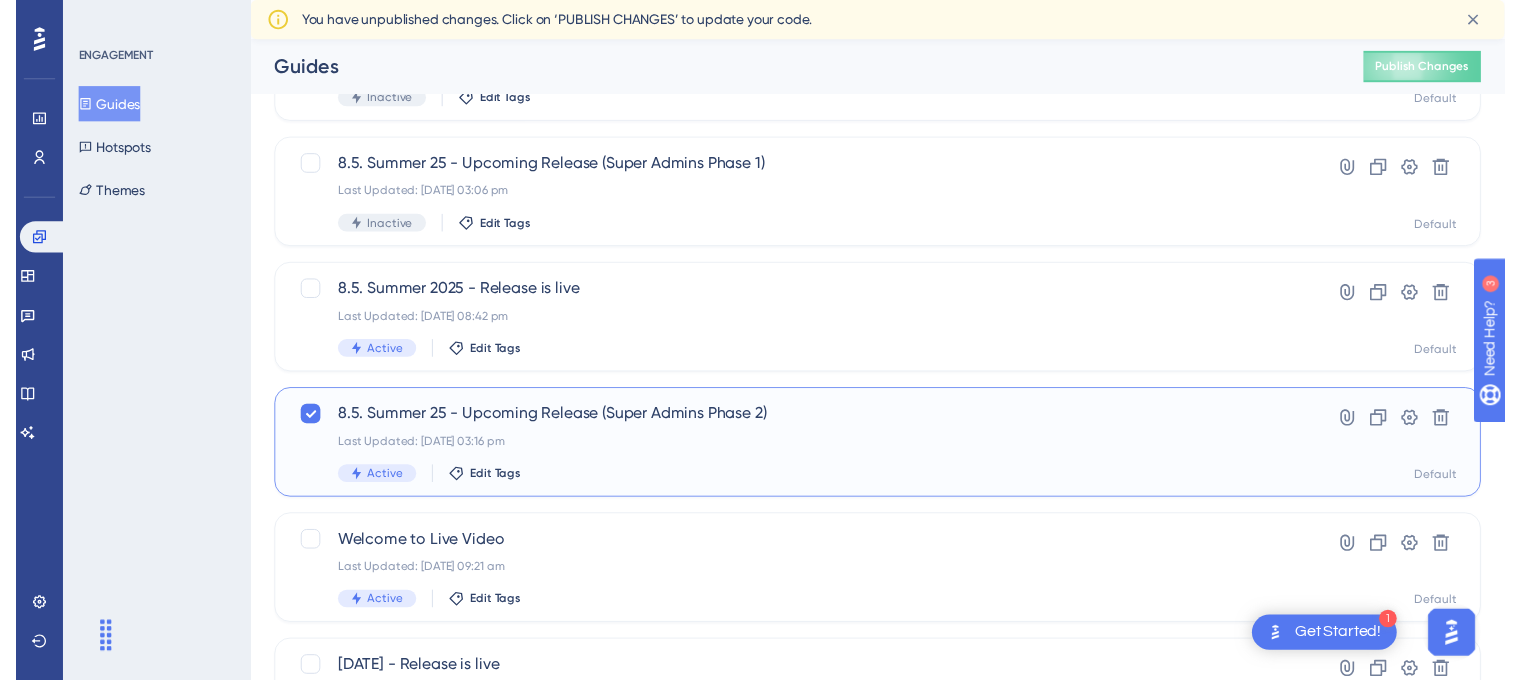 scroll, scrollTop: 0, scrollLeft: 0, axis: both 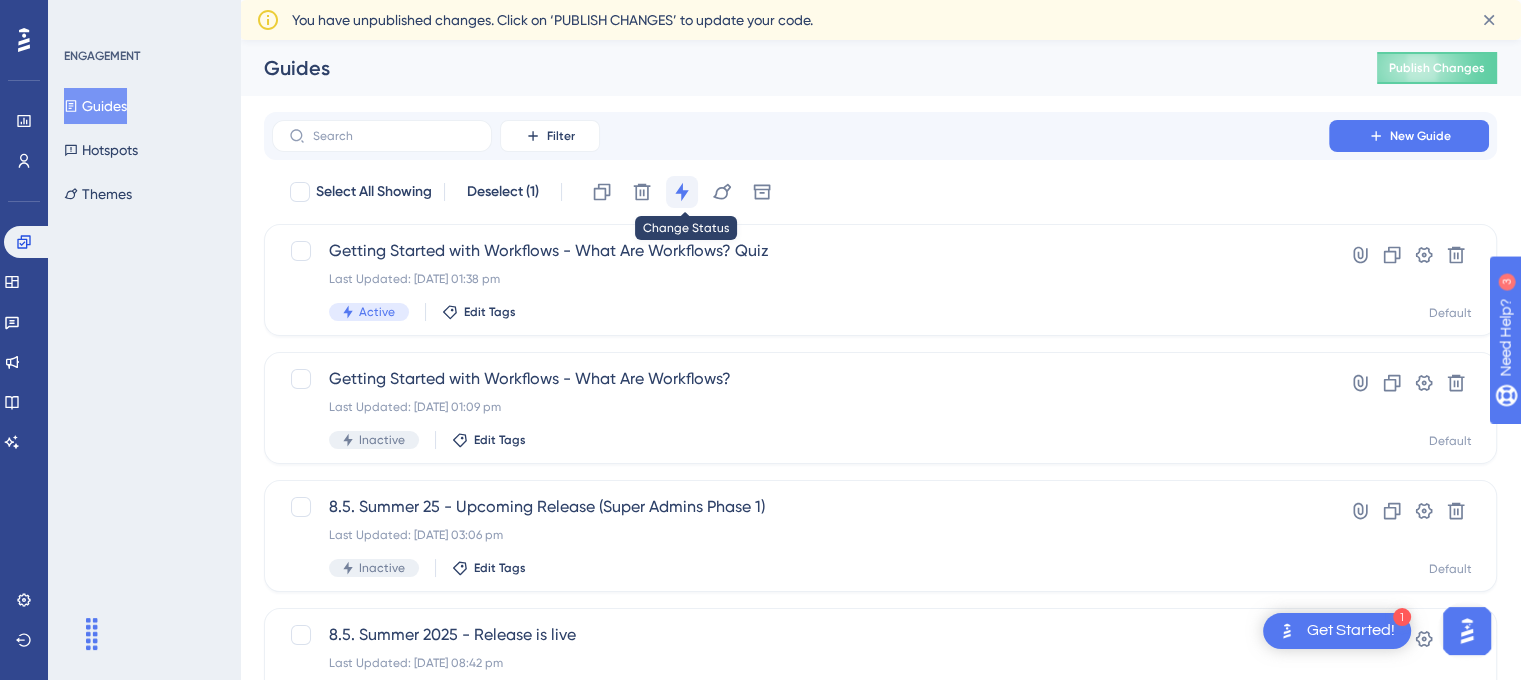 click 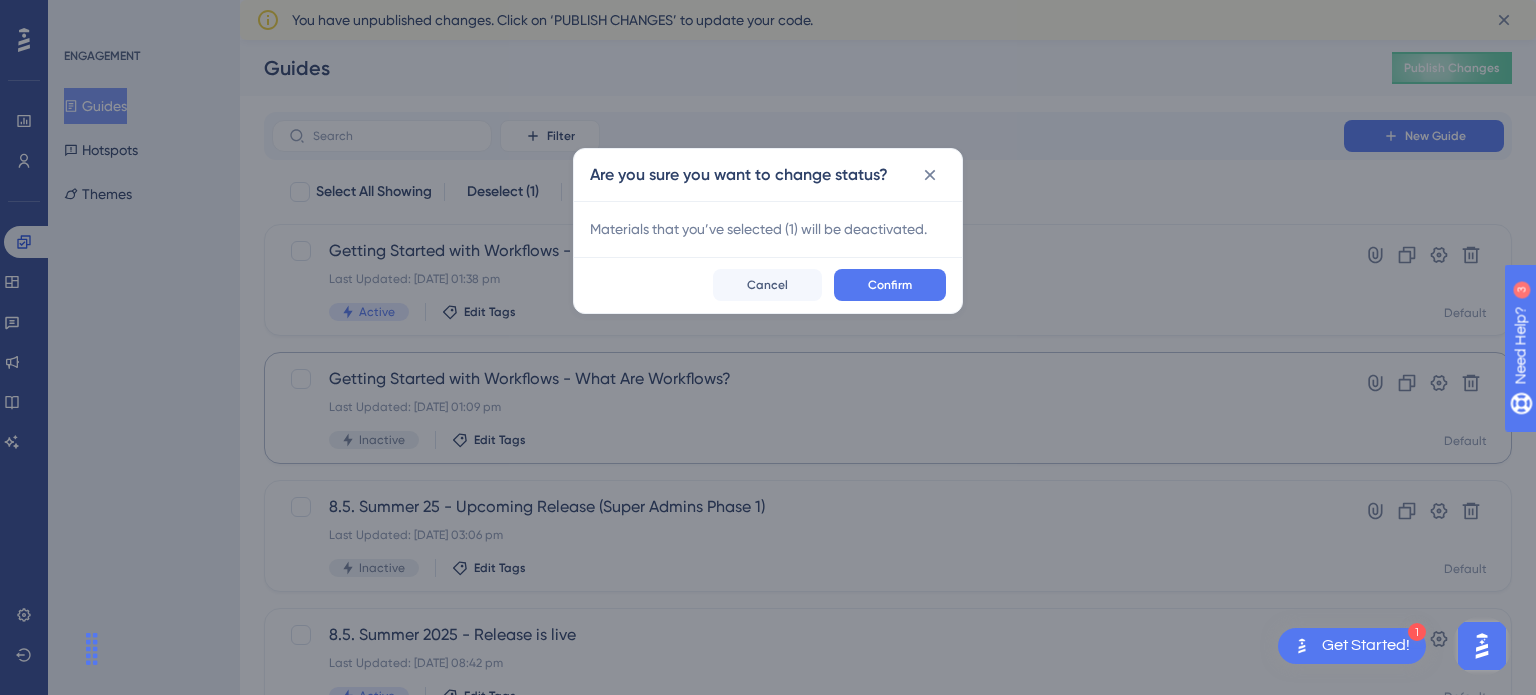 click on "Confirm" at bounding box center (890, 285) 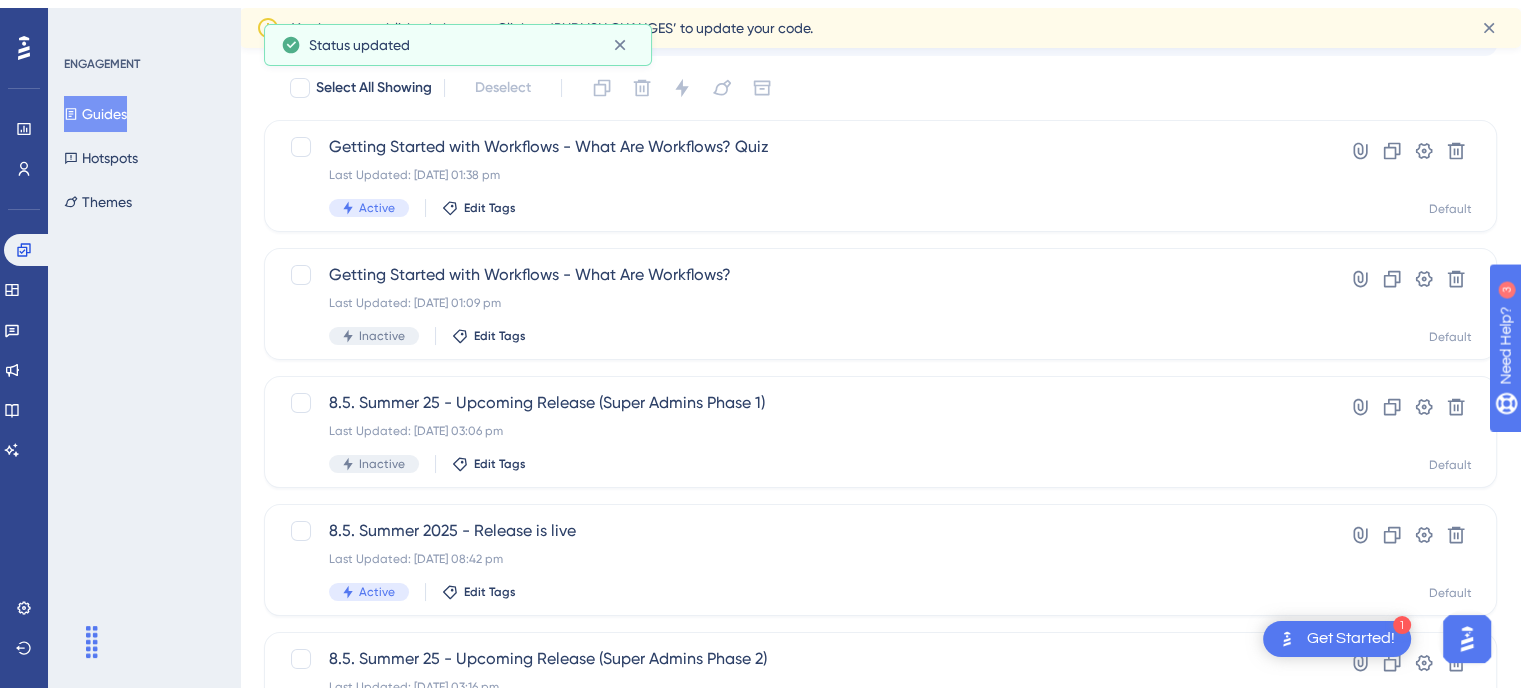 scroll, scrollTop: 200, scrollLeft: 0, axis: vertical 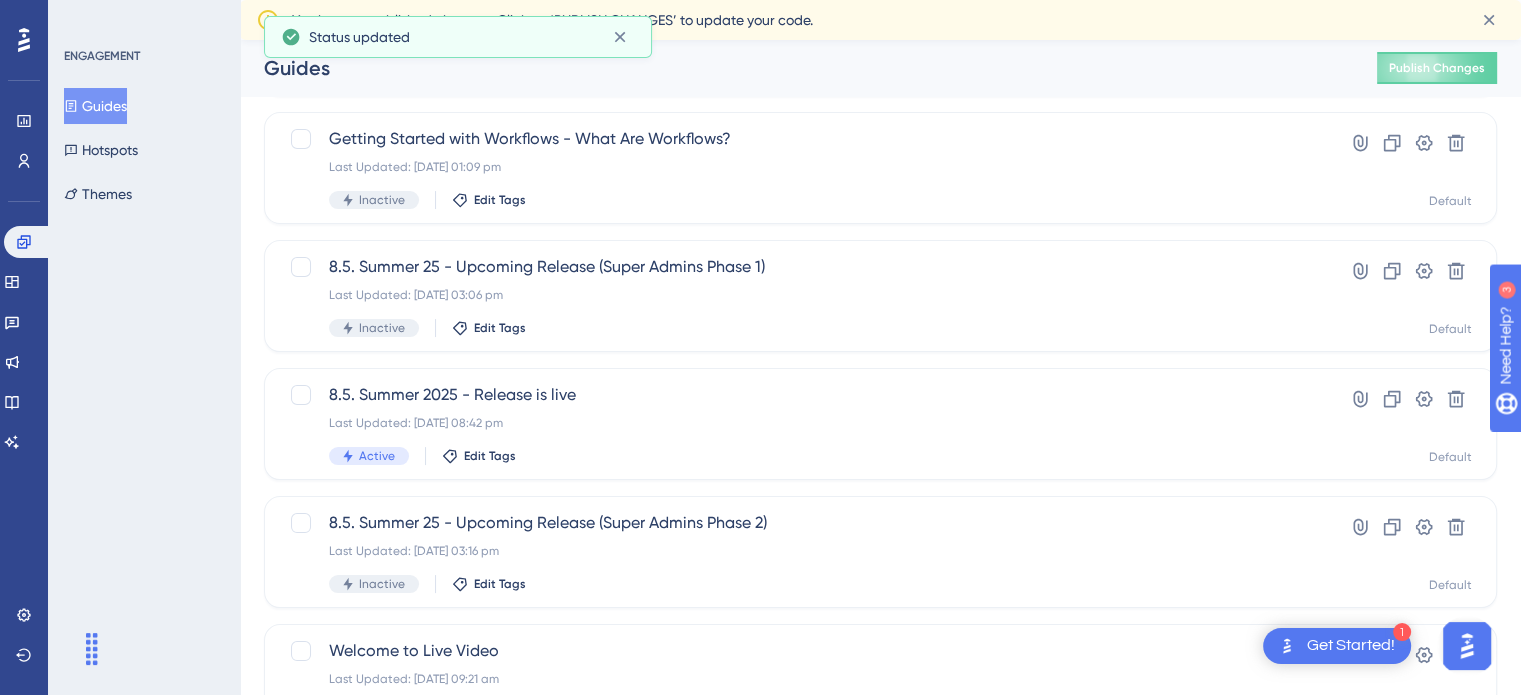 click on "Guides Hotspots Themes" at bounding box center (145, 150) 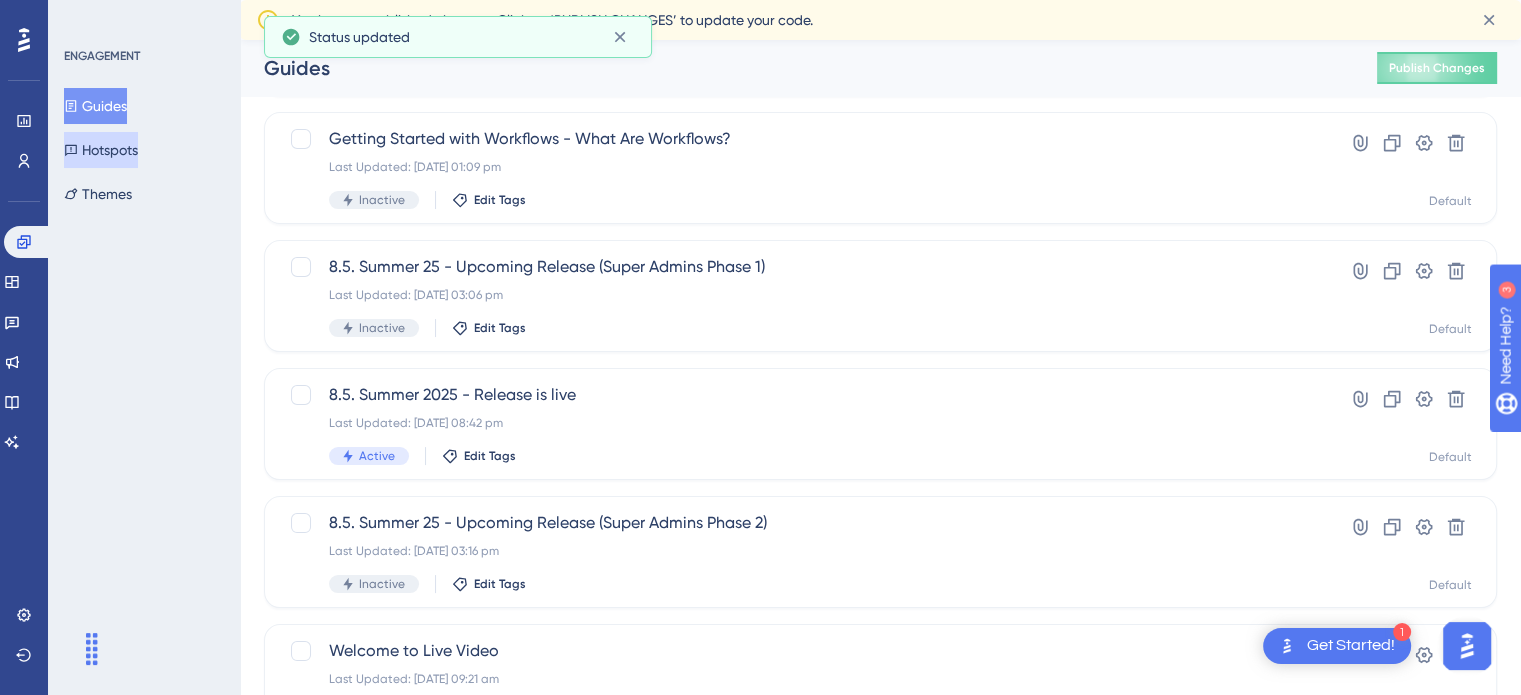 click on "Hotspots" at bounding box center (101, 150) 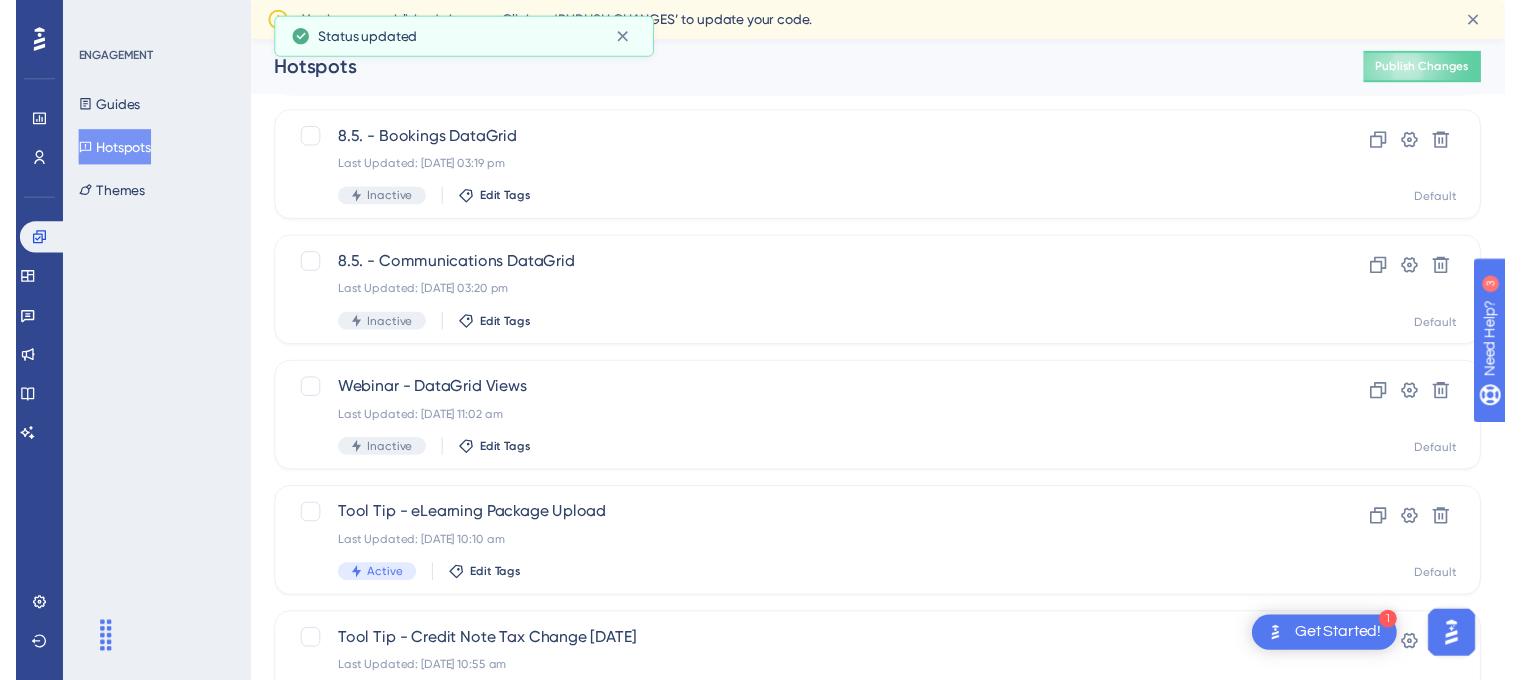 scroll, scrollTop: 0, scrollLeft: 0, axis: both 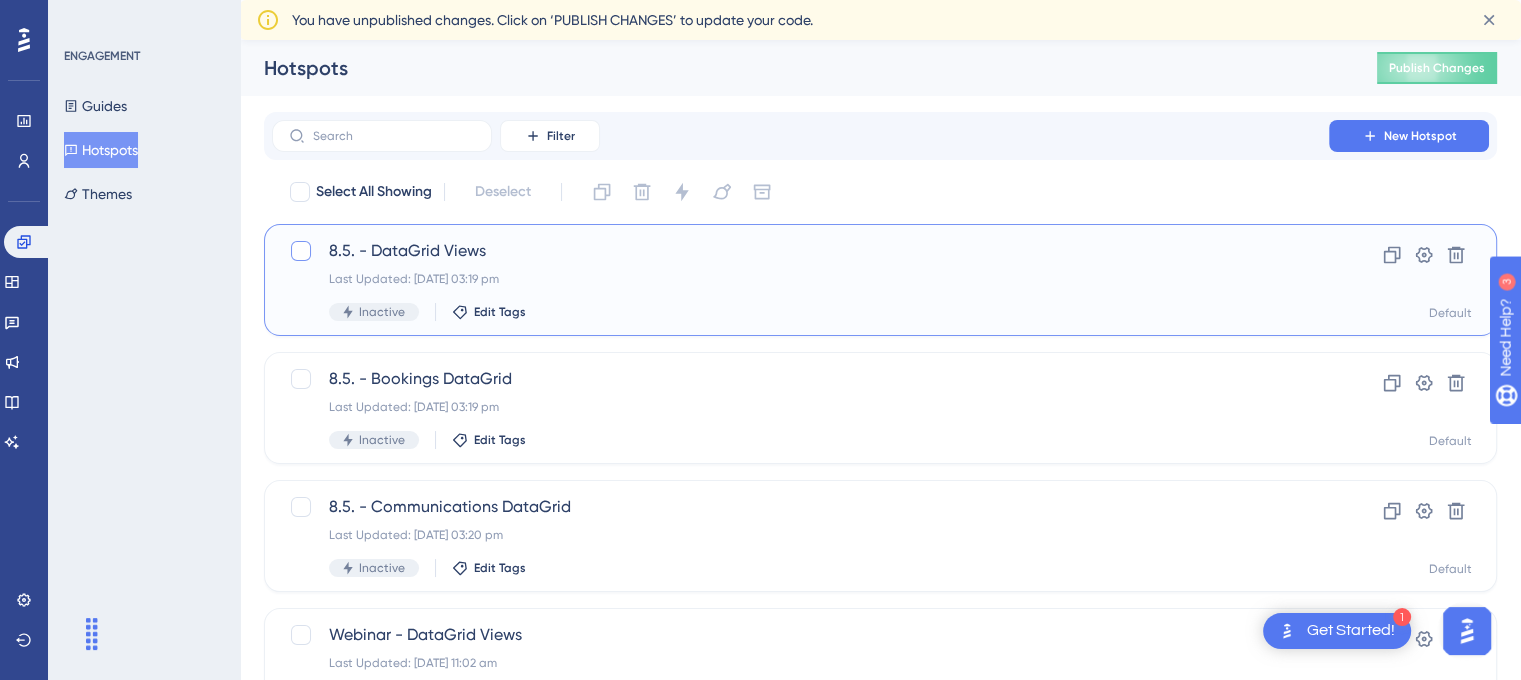 click at bounding box center (301, 251) 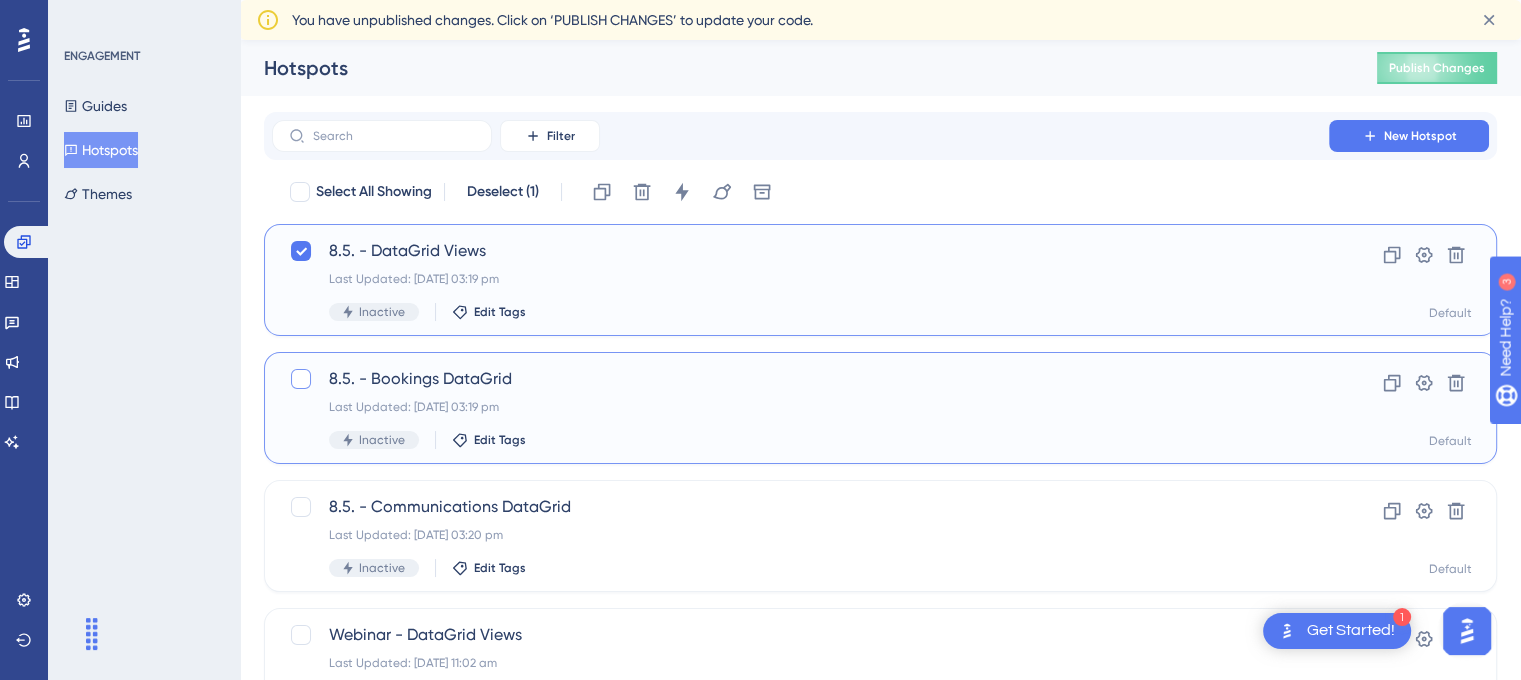 click at bounding box center (301, 379) 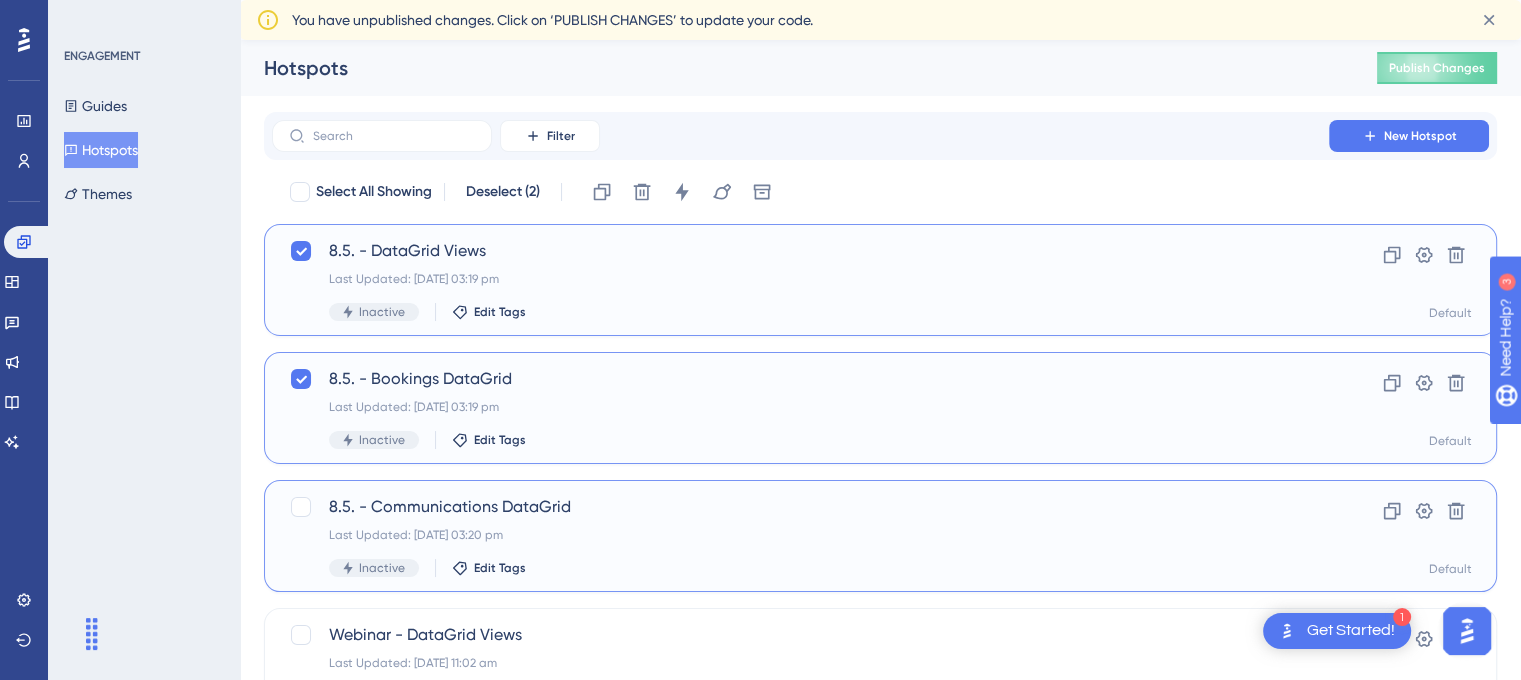 click on "8.5. - Communications DataGrid Last Updated: [DATE] 03:20 pm Inactive Edit Tags Clone Settings Delete Default" at bounding box center (880, 536) 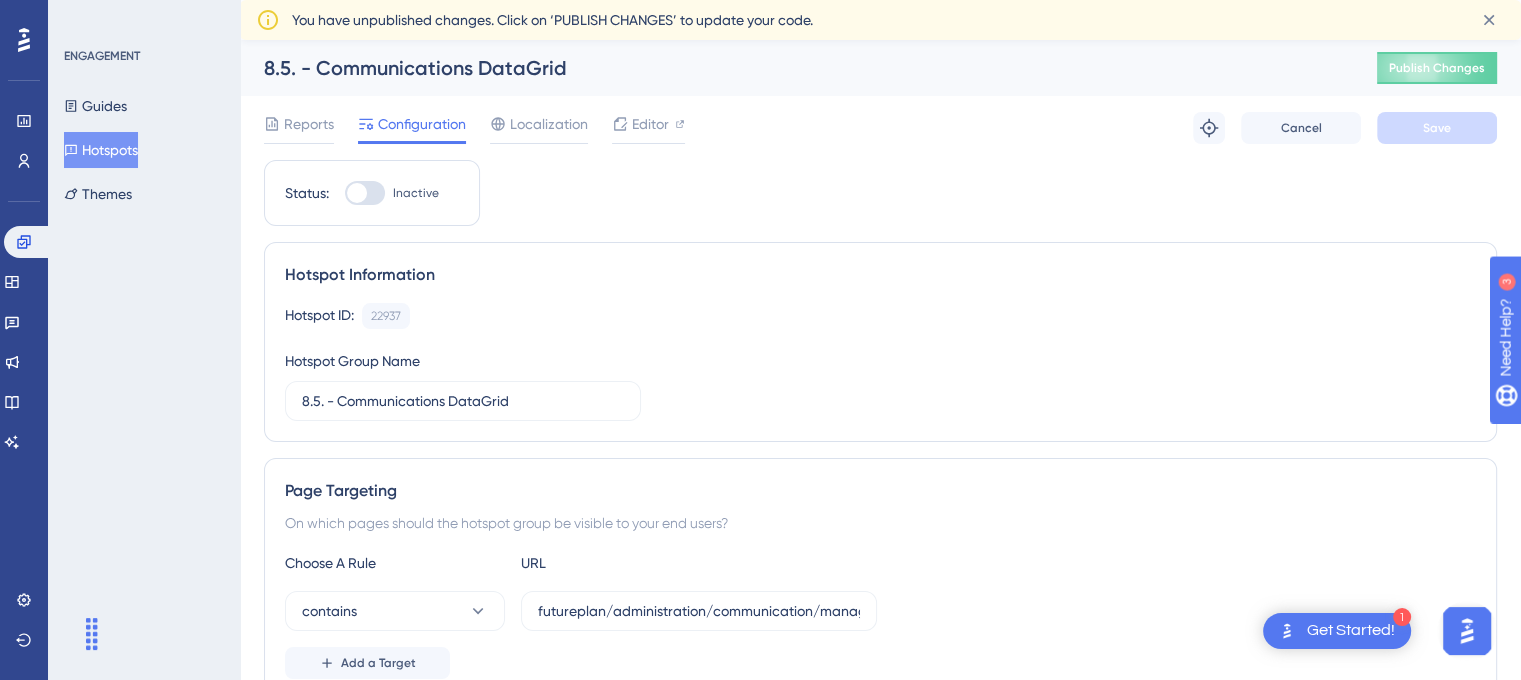 click on "Hotspots" at bounding box center (101, 150) 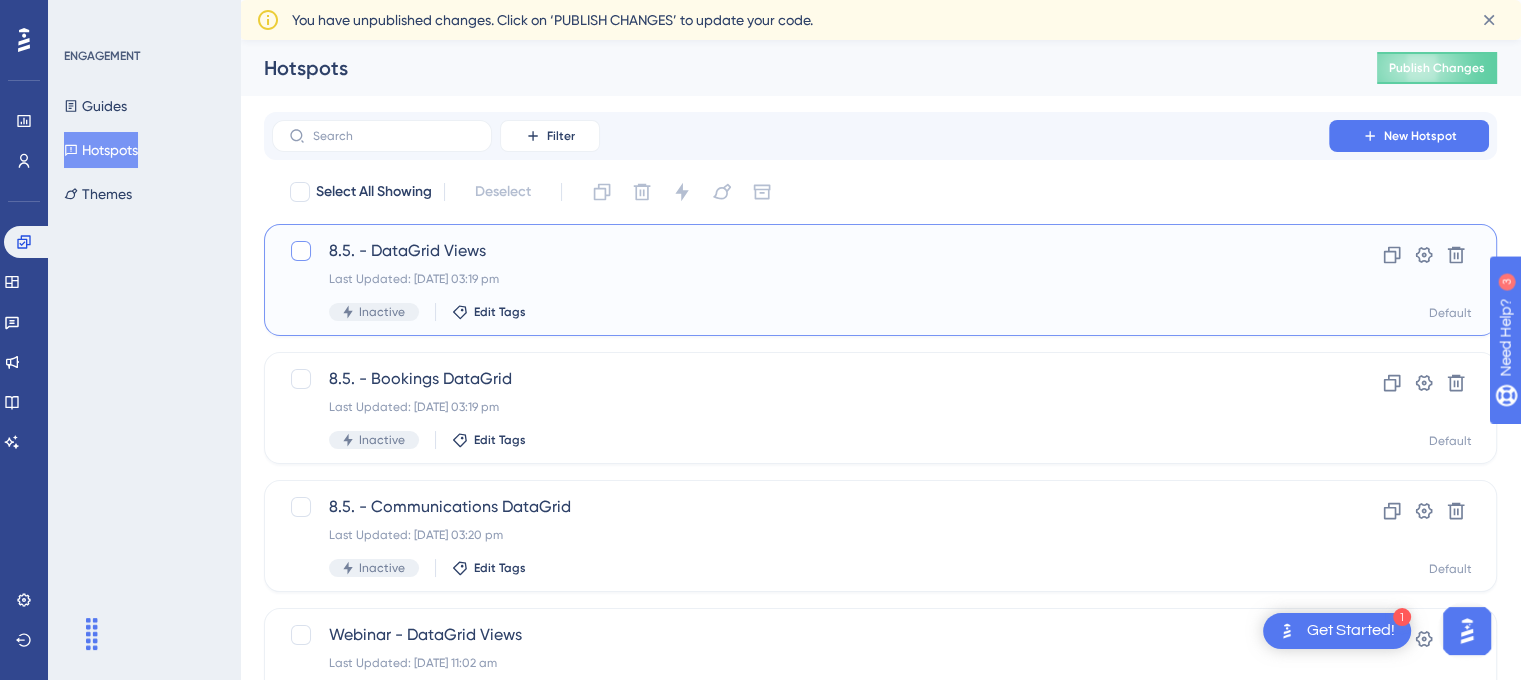 click at bounding box center (301, 251) 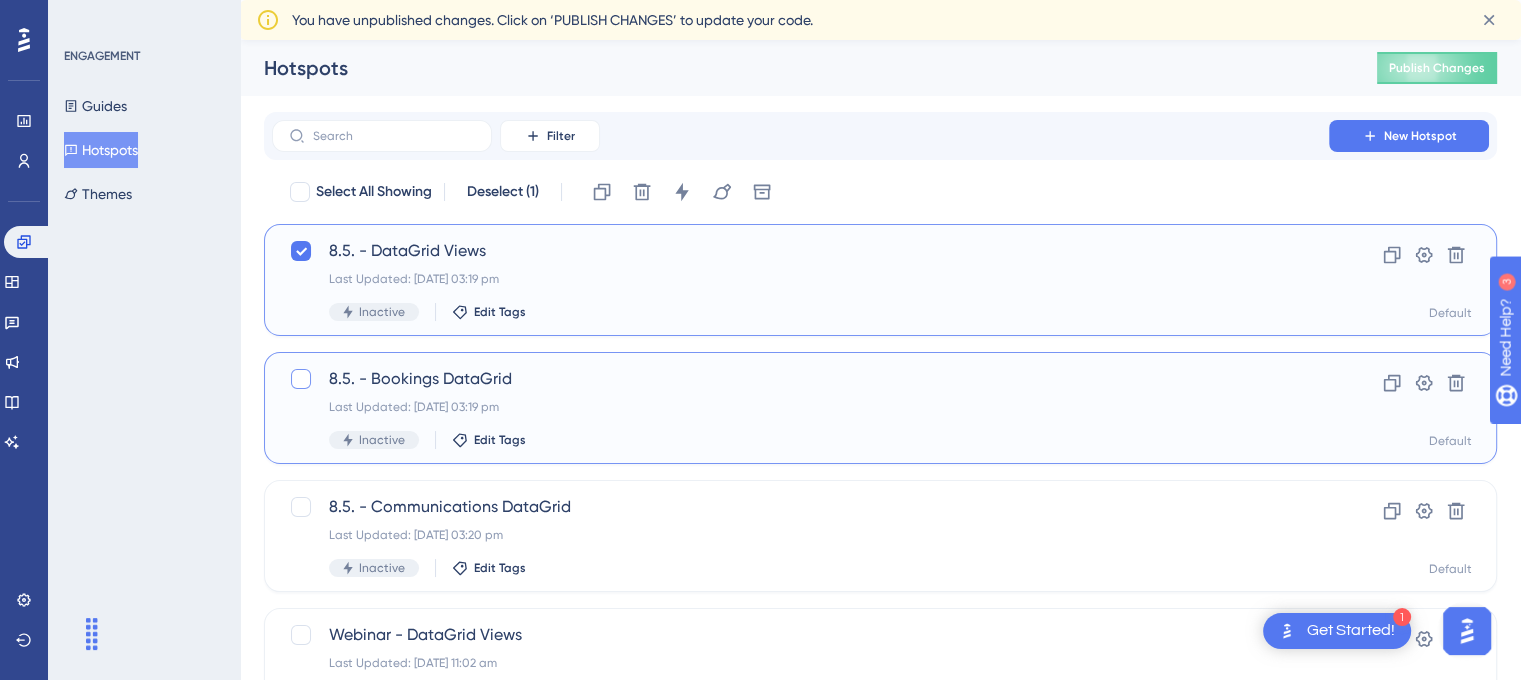 click at bounding box center (301, 379) 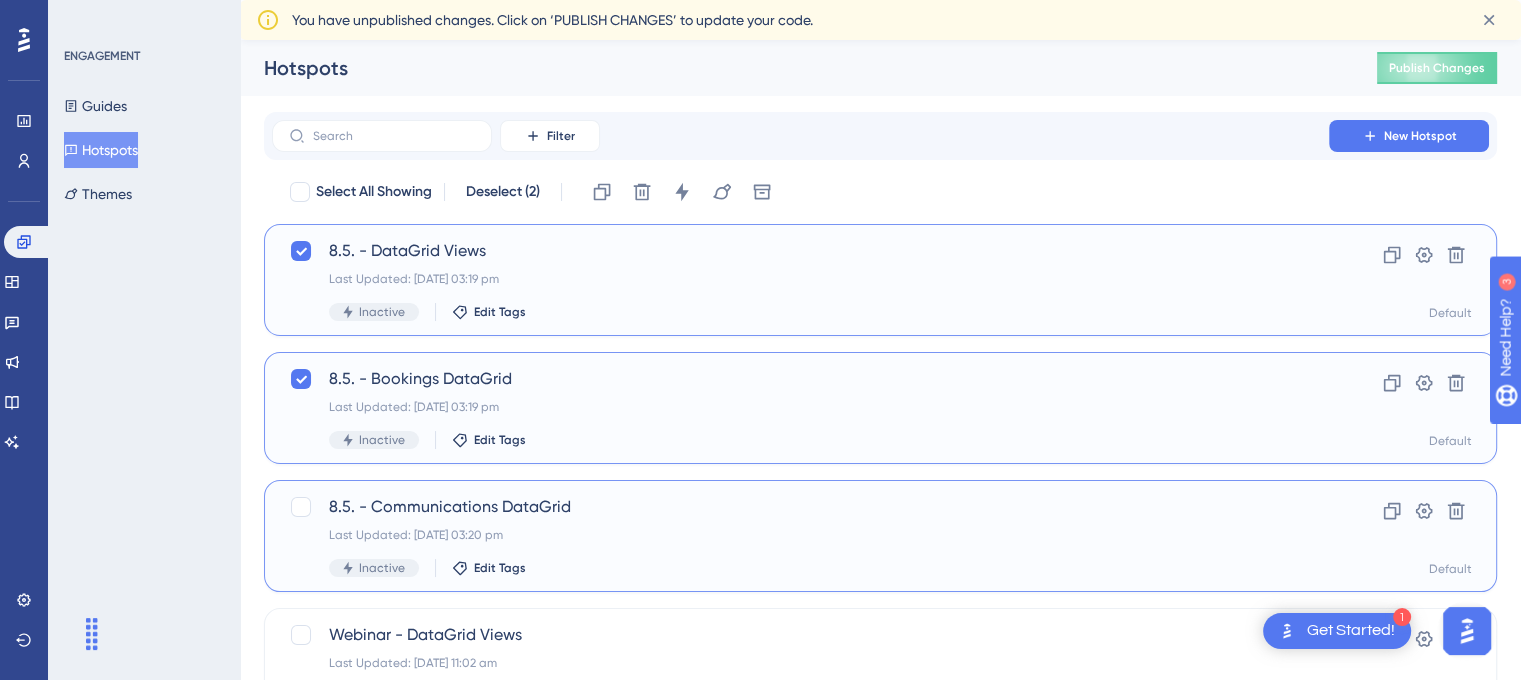 drag, startPoint x: 296, startPoint y: 500, endPoint x: 340, endPoint y: 473, distance: 51.62364 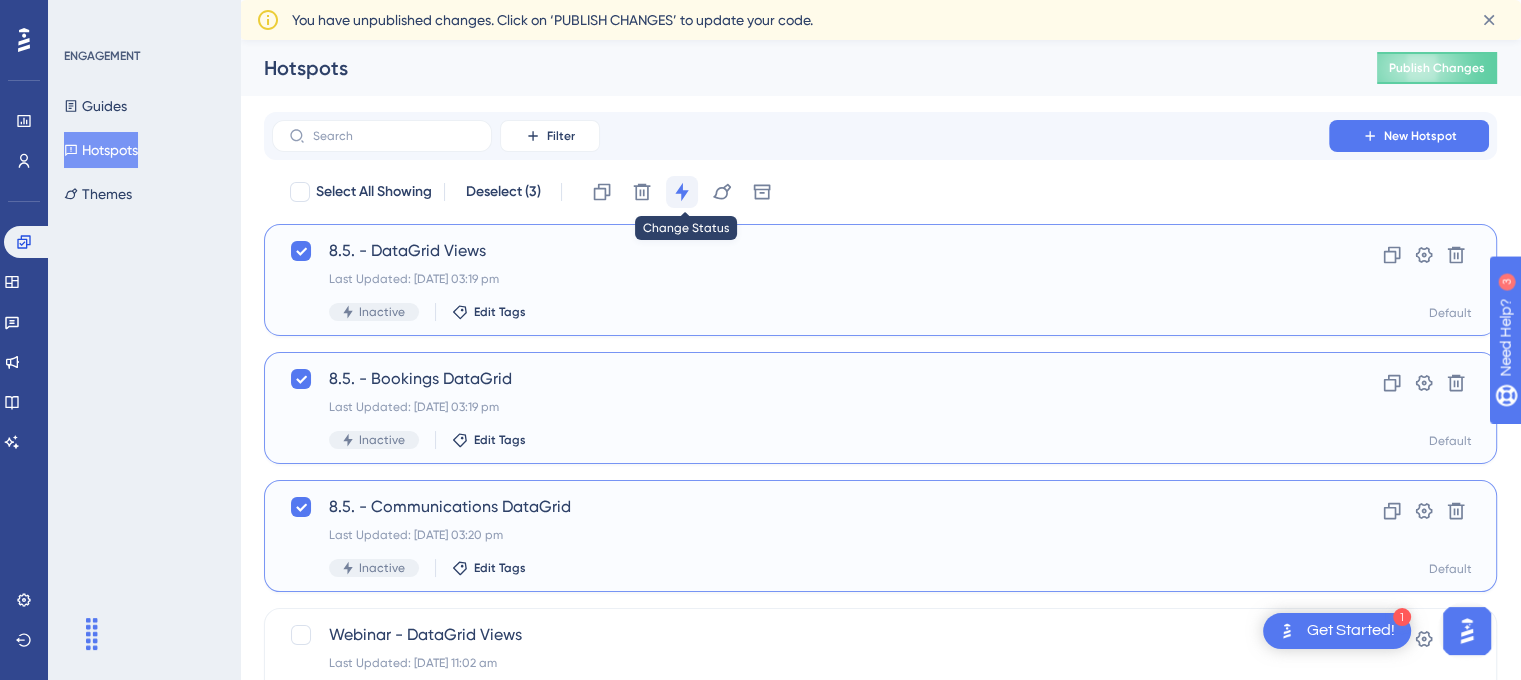 click 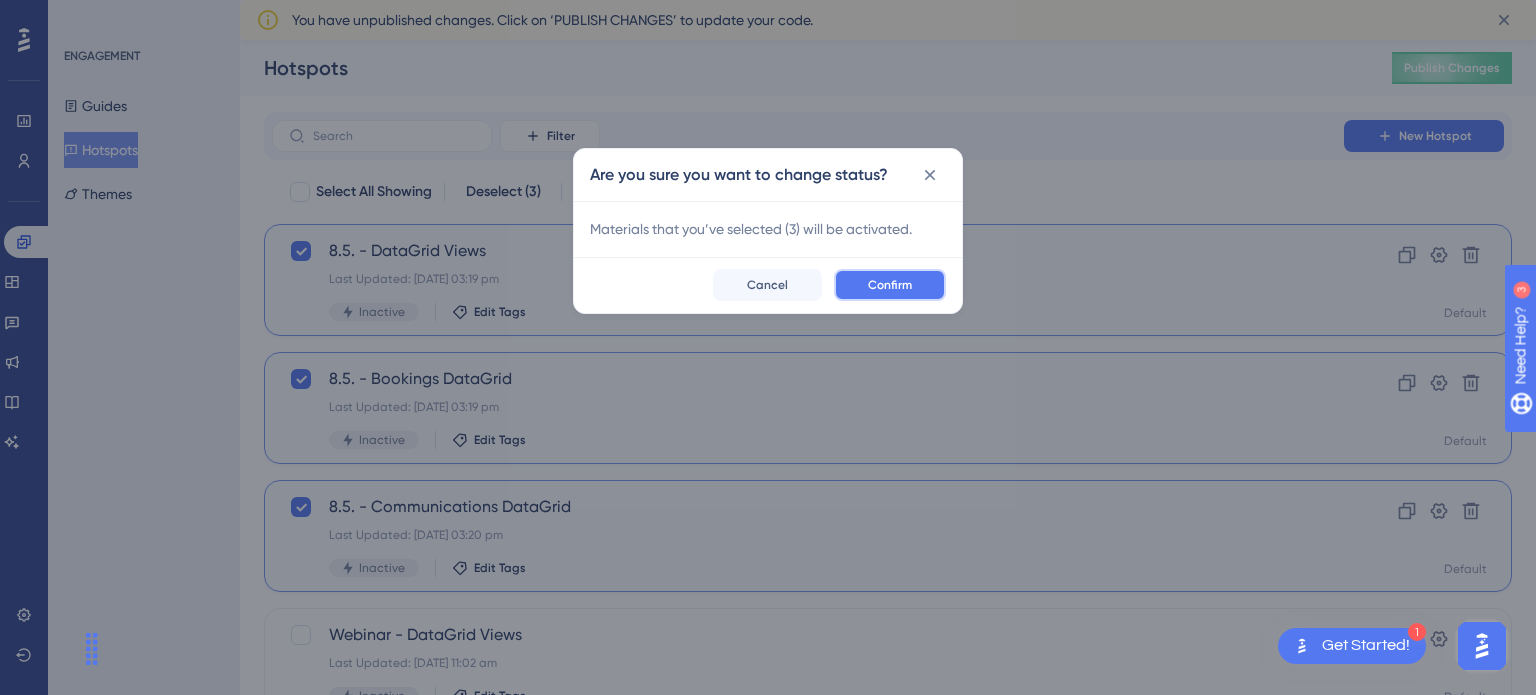 click on "Confirm" at bounding box center (890, 285) 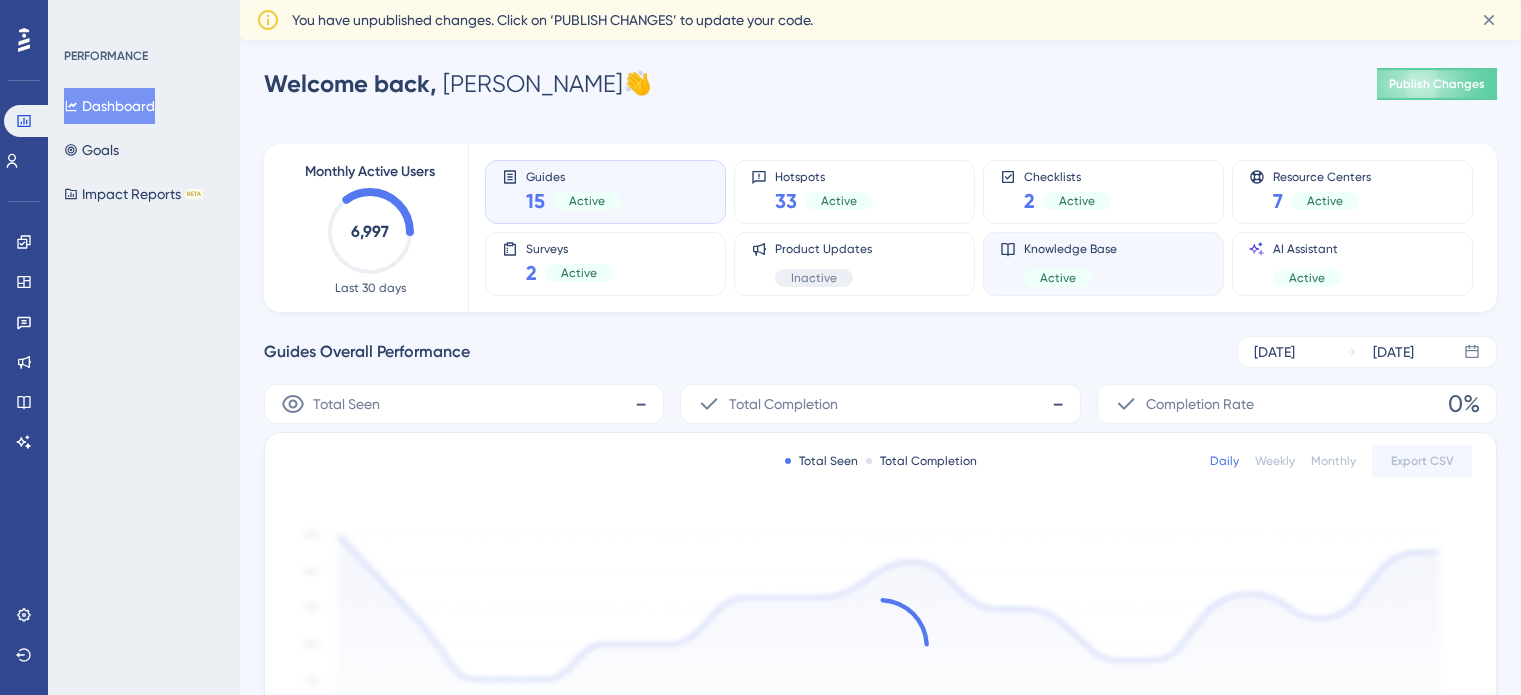 scroll, scrollTop: 0, scrollLeft: 0, axis: both 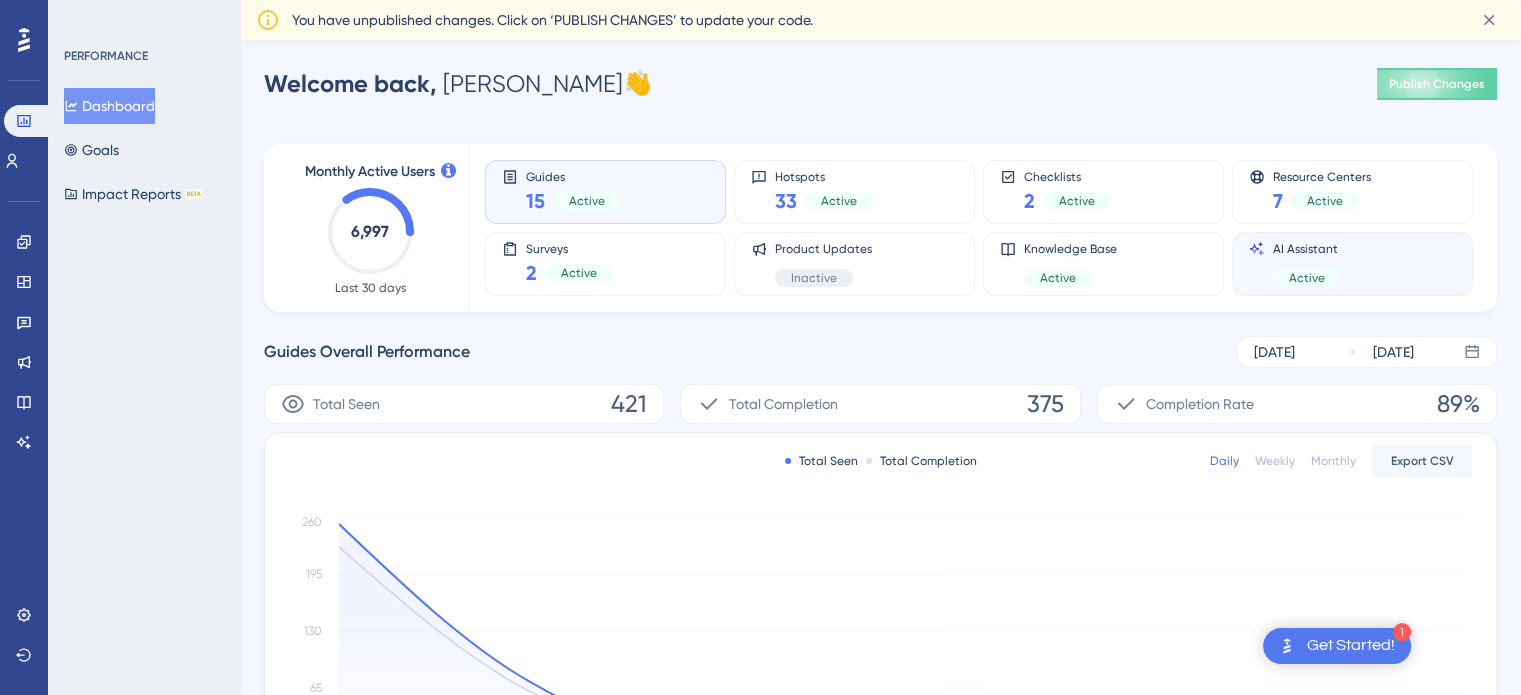 click on "Publish Changes" at bounding box center [1437, 84] 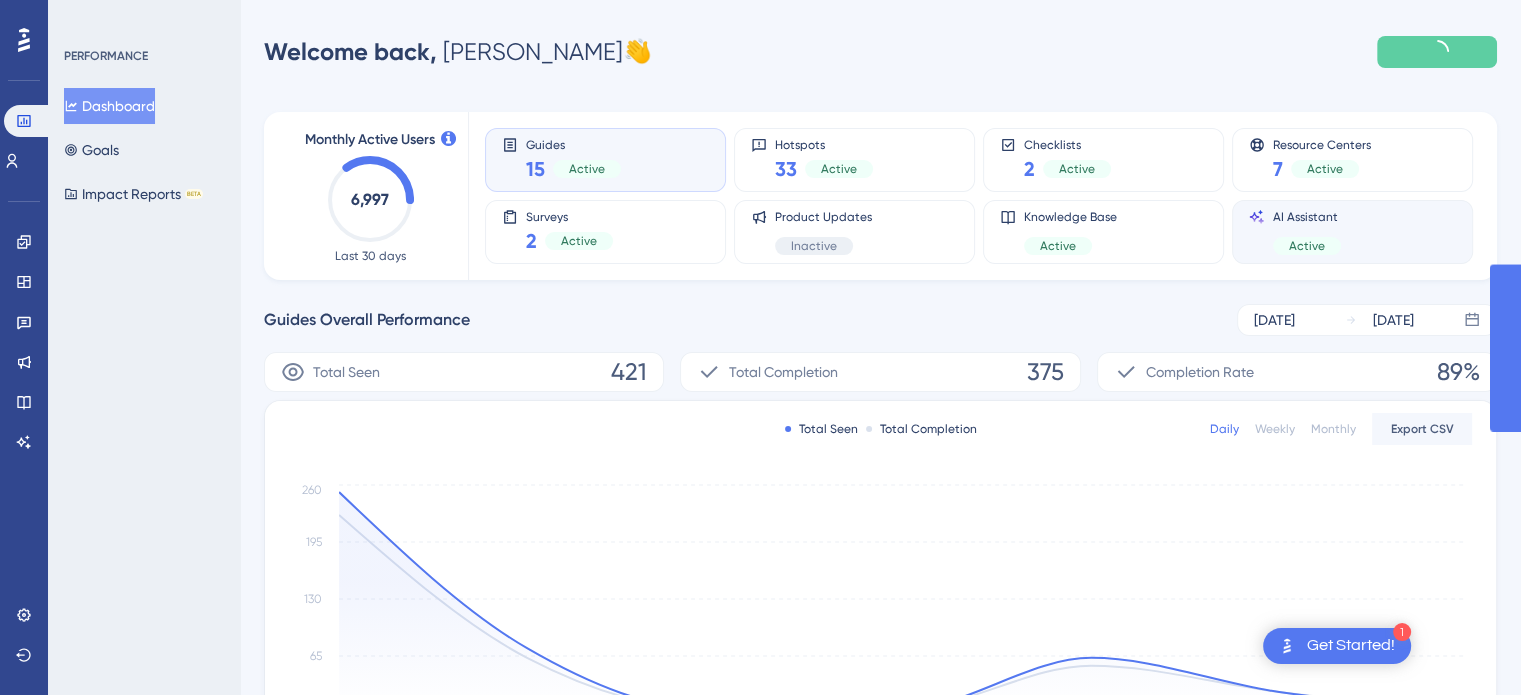 scroll, scrollTop: 0, scrollLeft: 0, axis: both 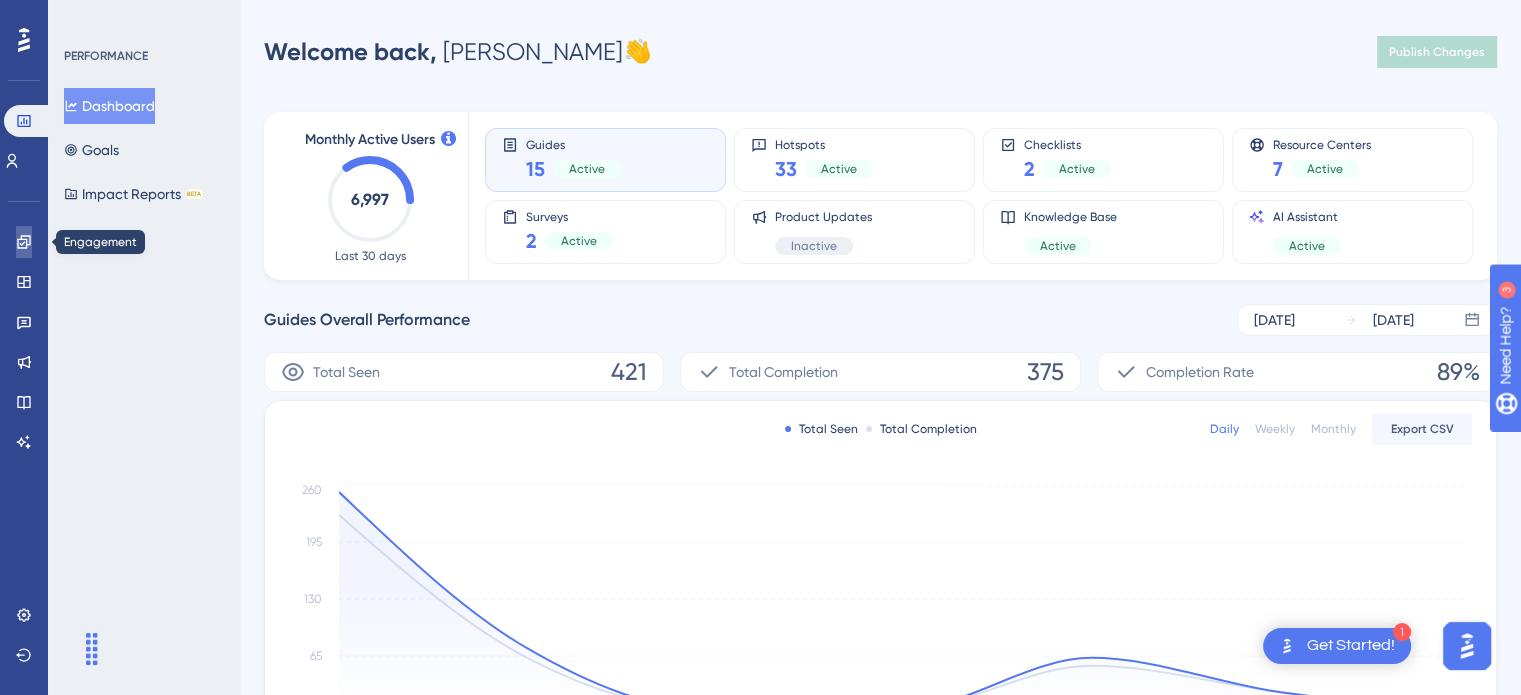 click 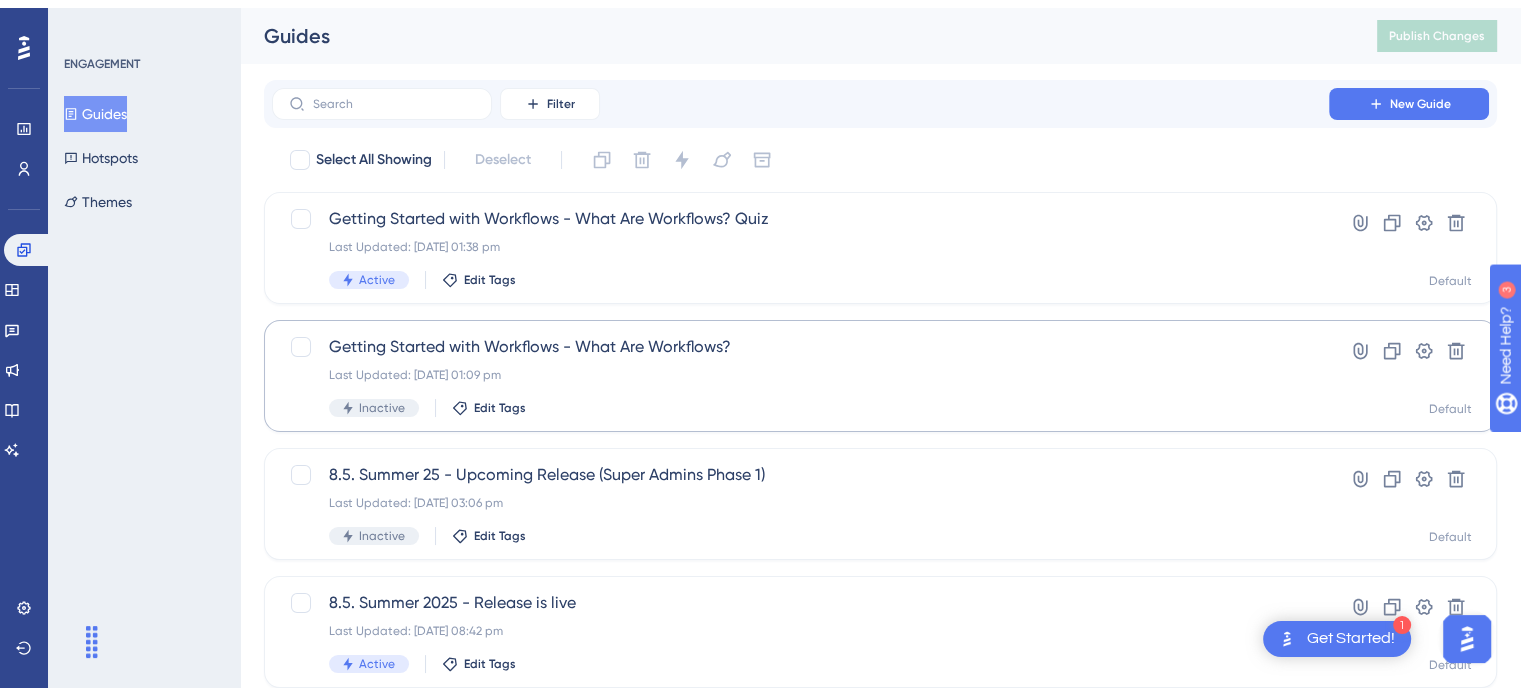 scroll, scrollTop: 200, scrollLeft: 0, axis: vertical 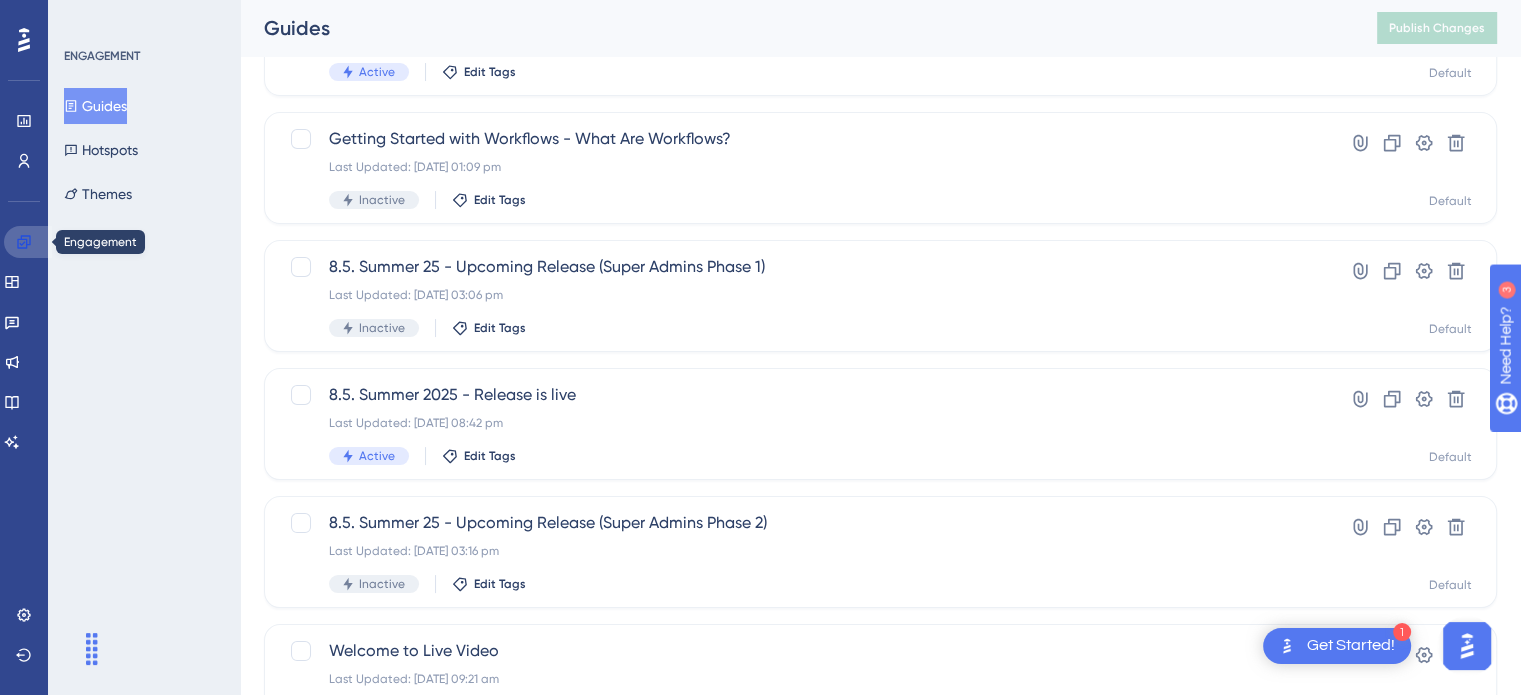 click 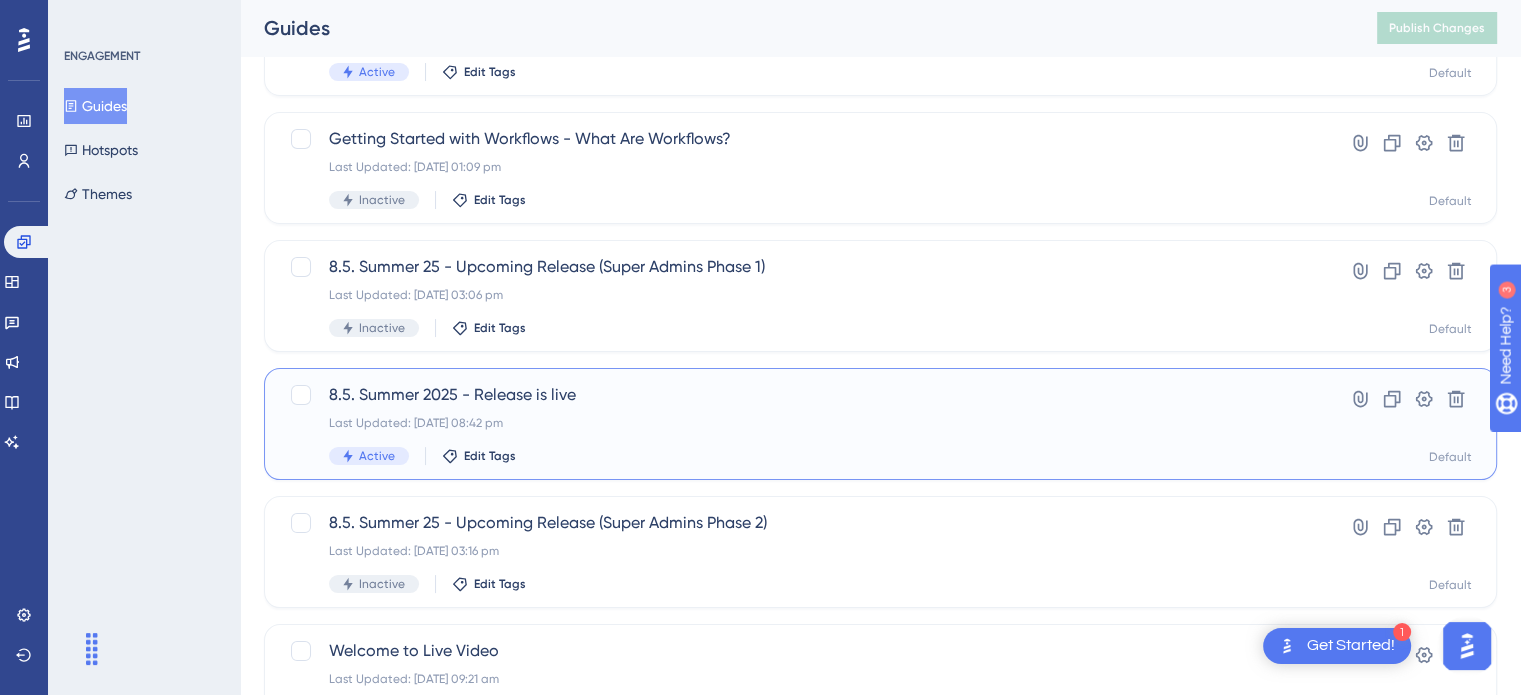 click on "Last Updated: [DATE] 08:42 pm" at bounding box center (800, 423) 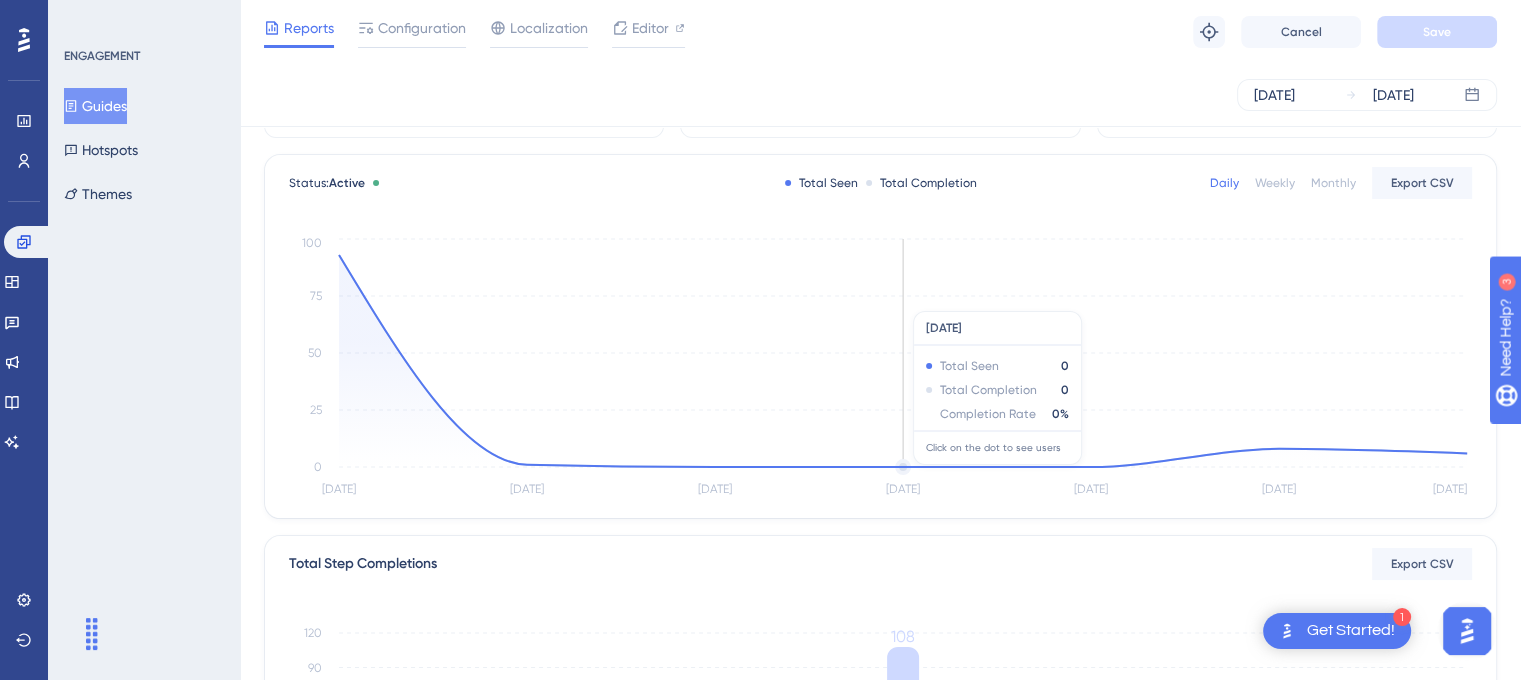 scroll, scrollTop: 100, scrollLeft: 0, axis: vertical 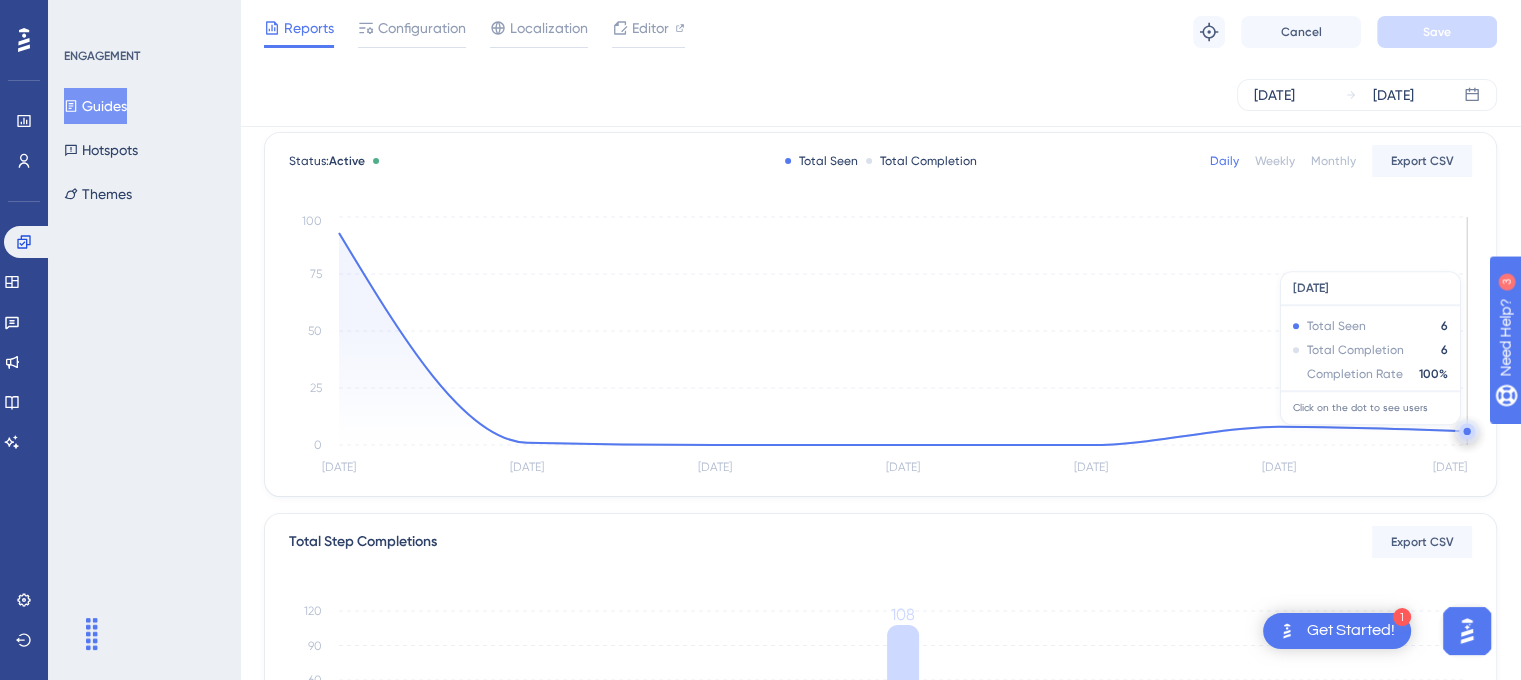 click 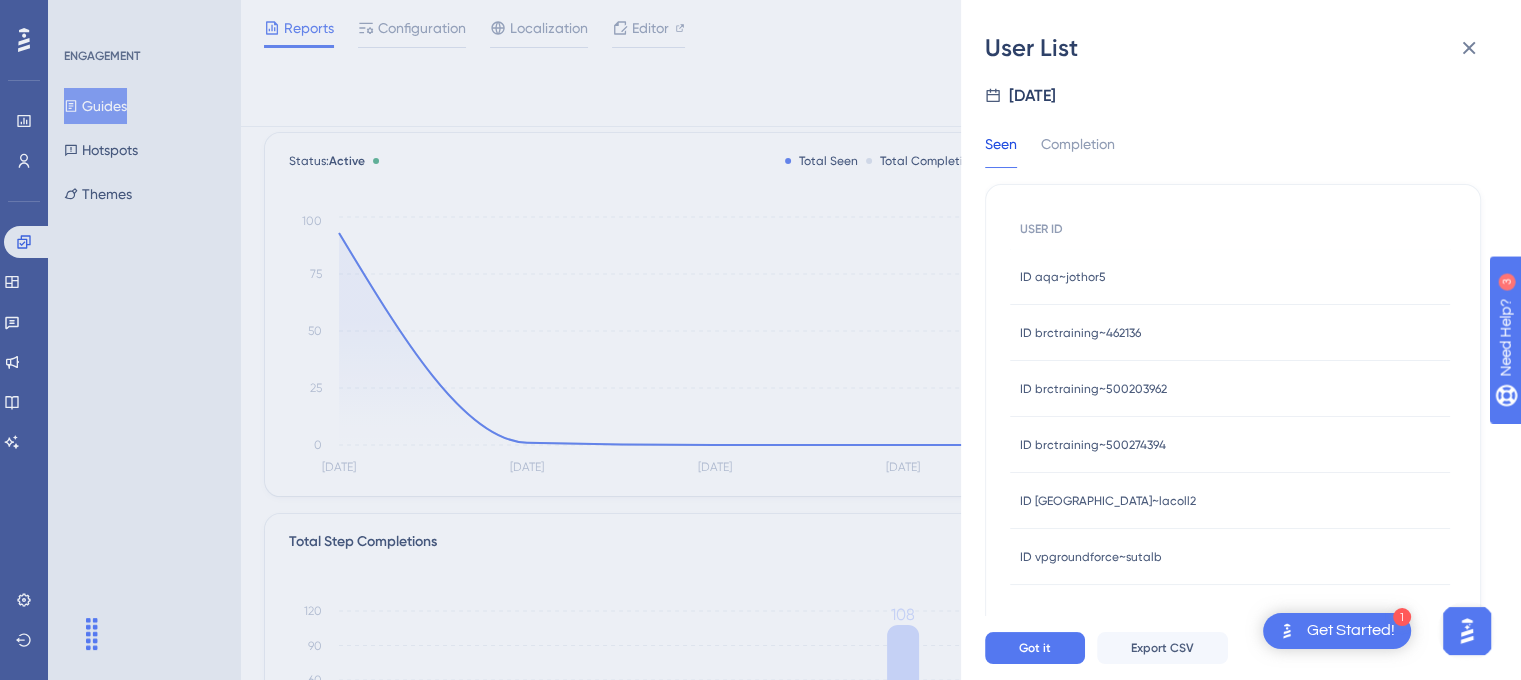 scroll, scrollTop: 14, scrollLeft: 0, axis: vertical 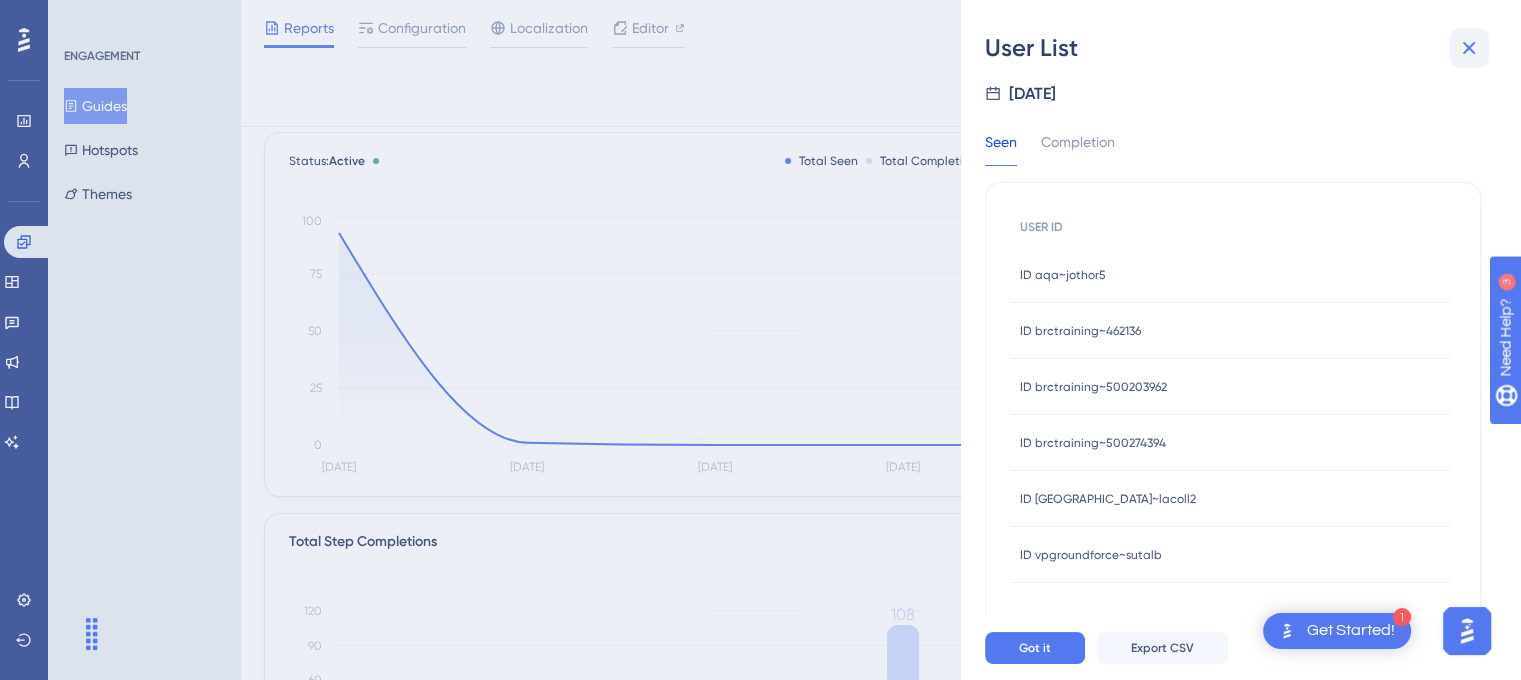 click 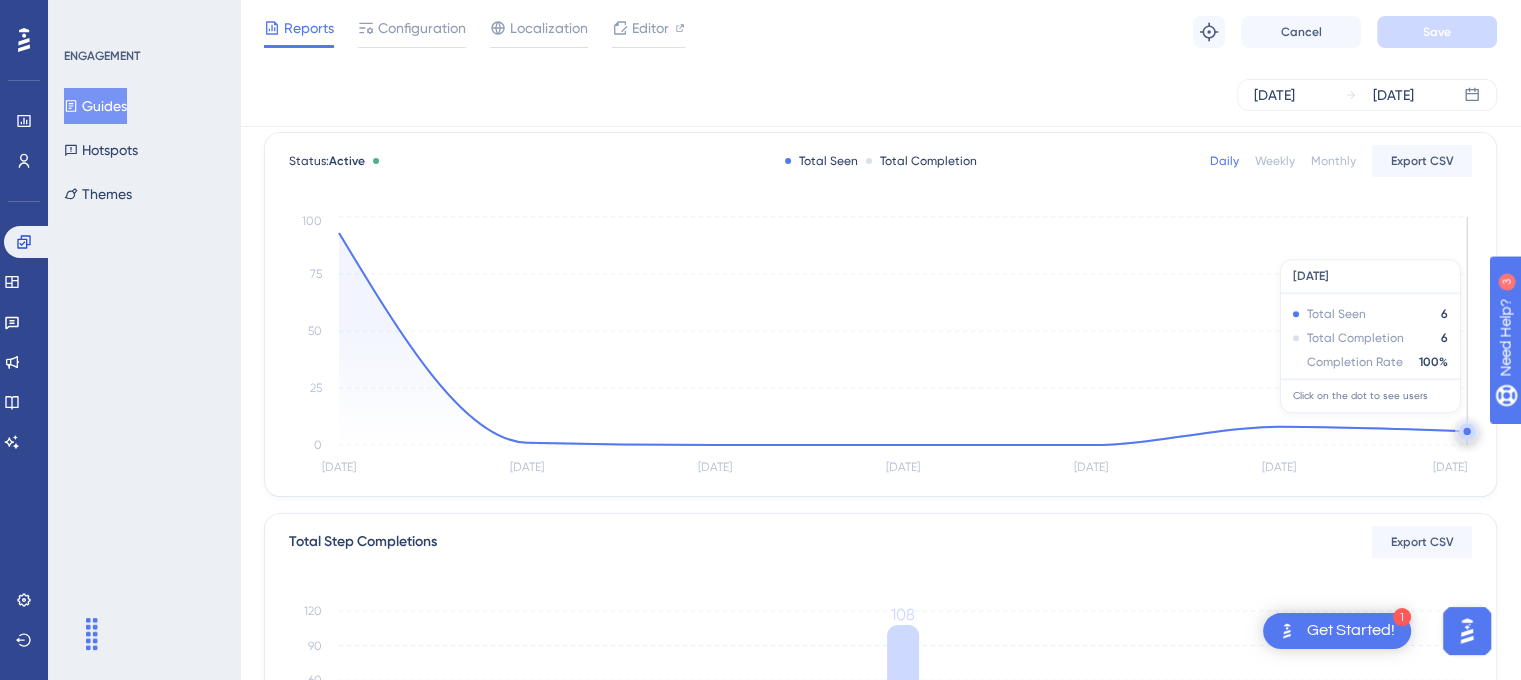 click on "Jul 24 Jul 25 Jul 26 Jul 27 Jul 28 Jul 29 Jul 30 0 25 50 75 100" 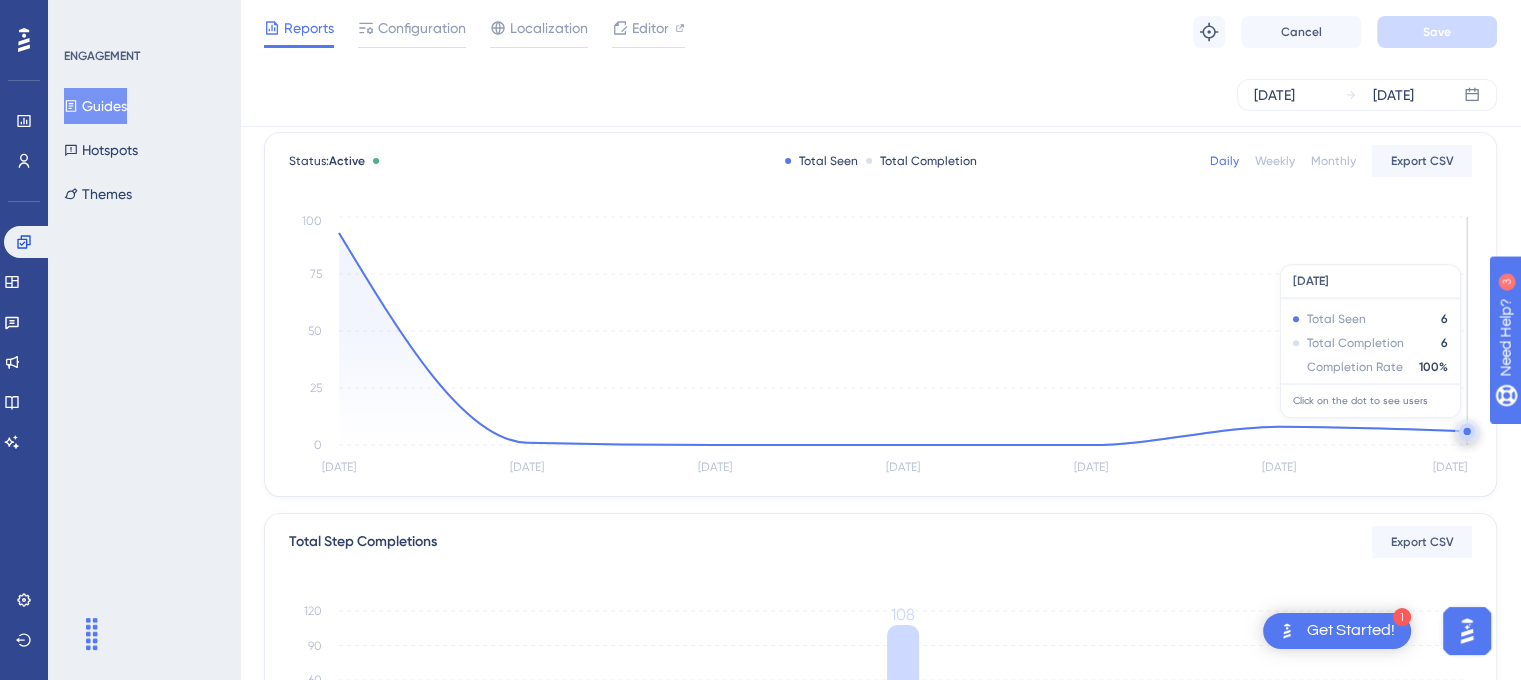 click 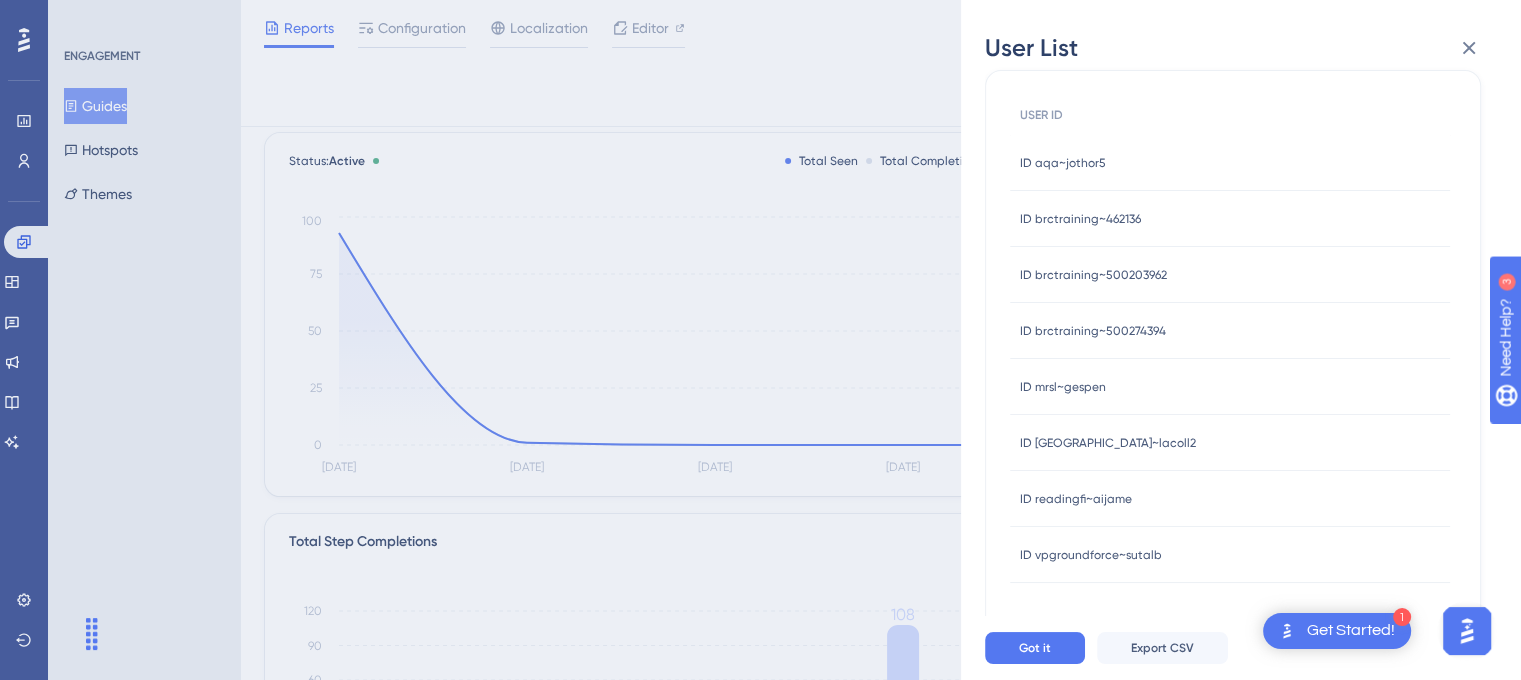 scroll, scrollTop: 0, scrollLeft: 0, axis: both 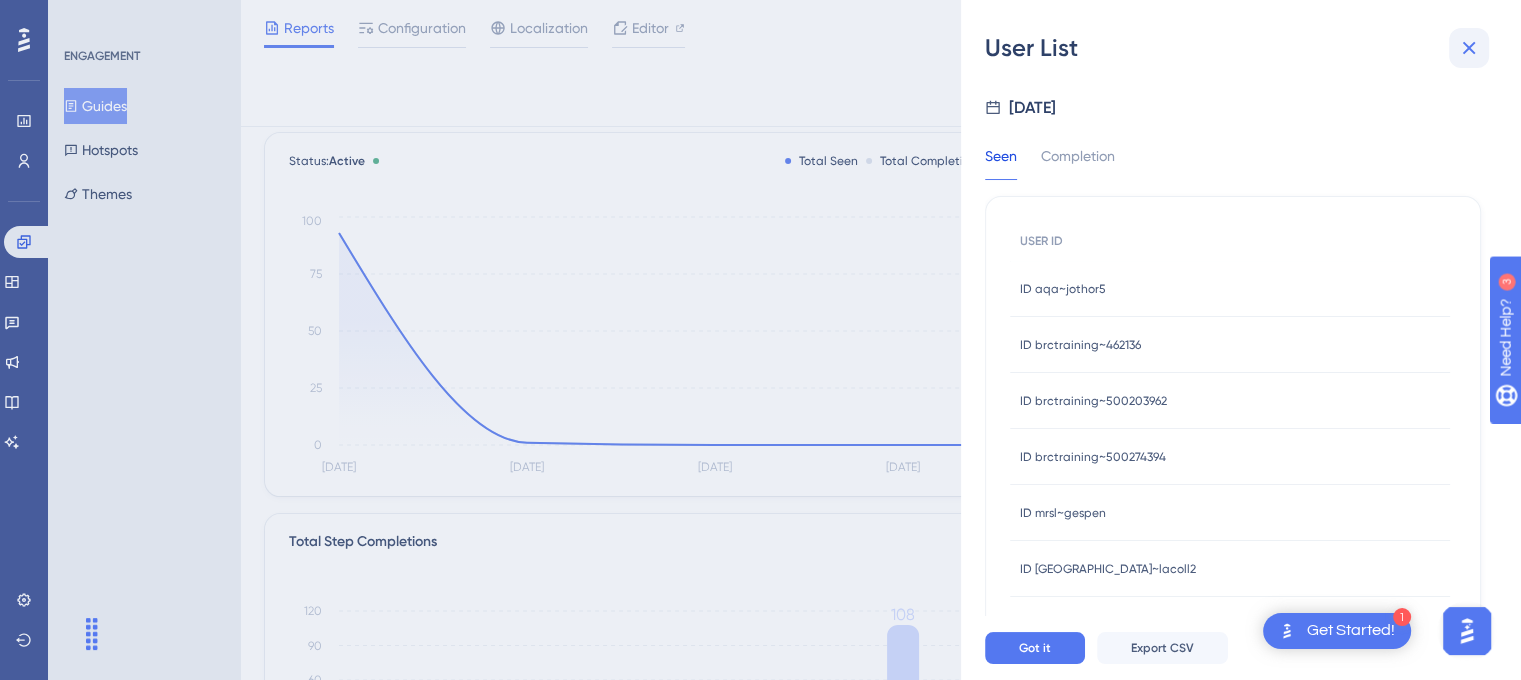 click 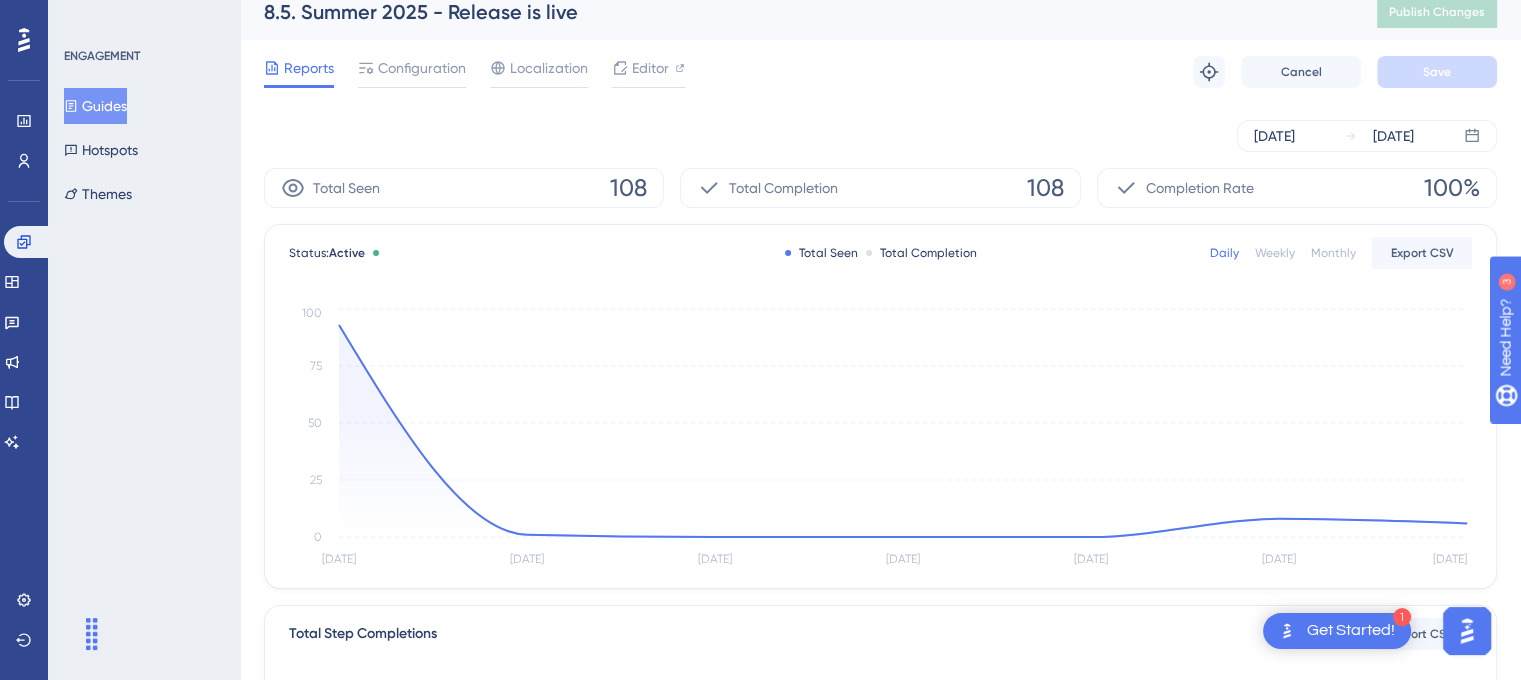 scroll, scrollTop: 0, scrollLeft: 0, axis: both 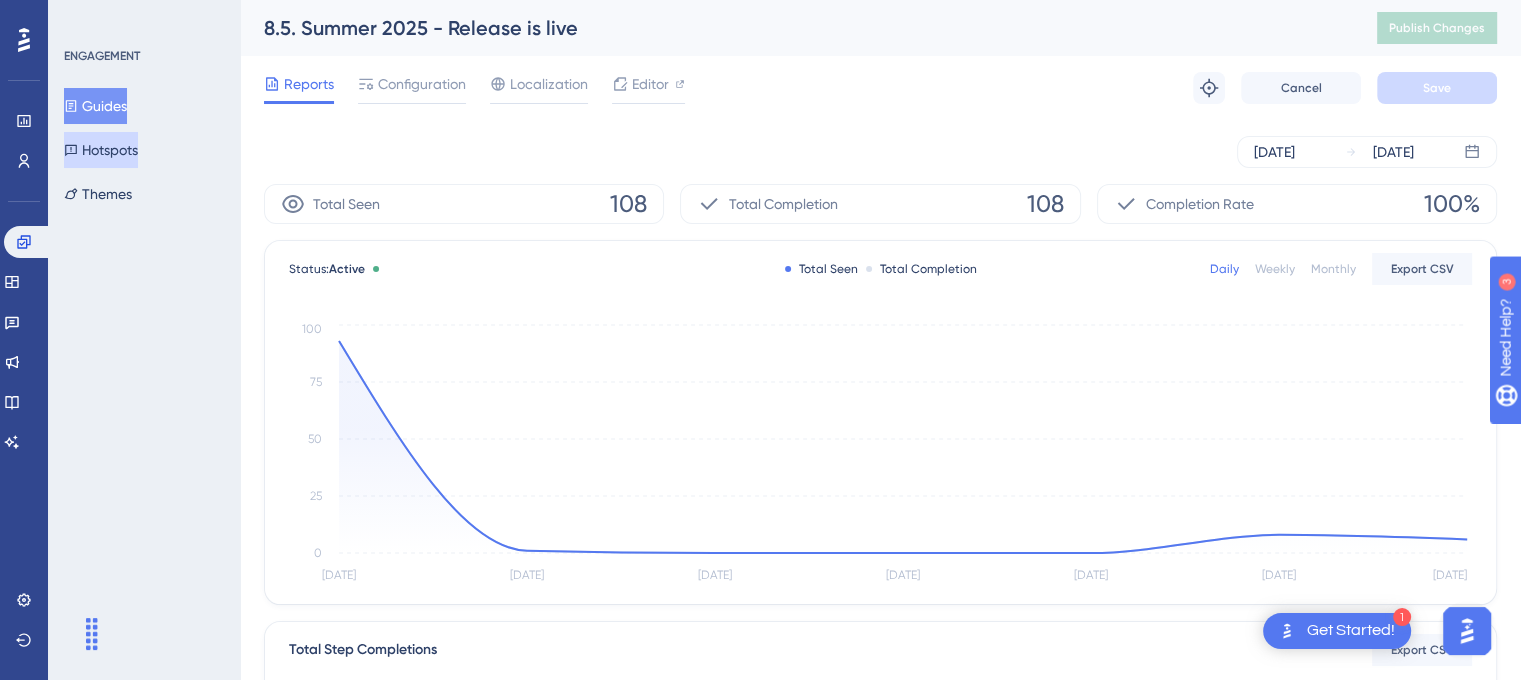 click on "Hotspots" at bounding box center (101, 150) 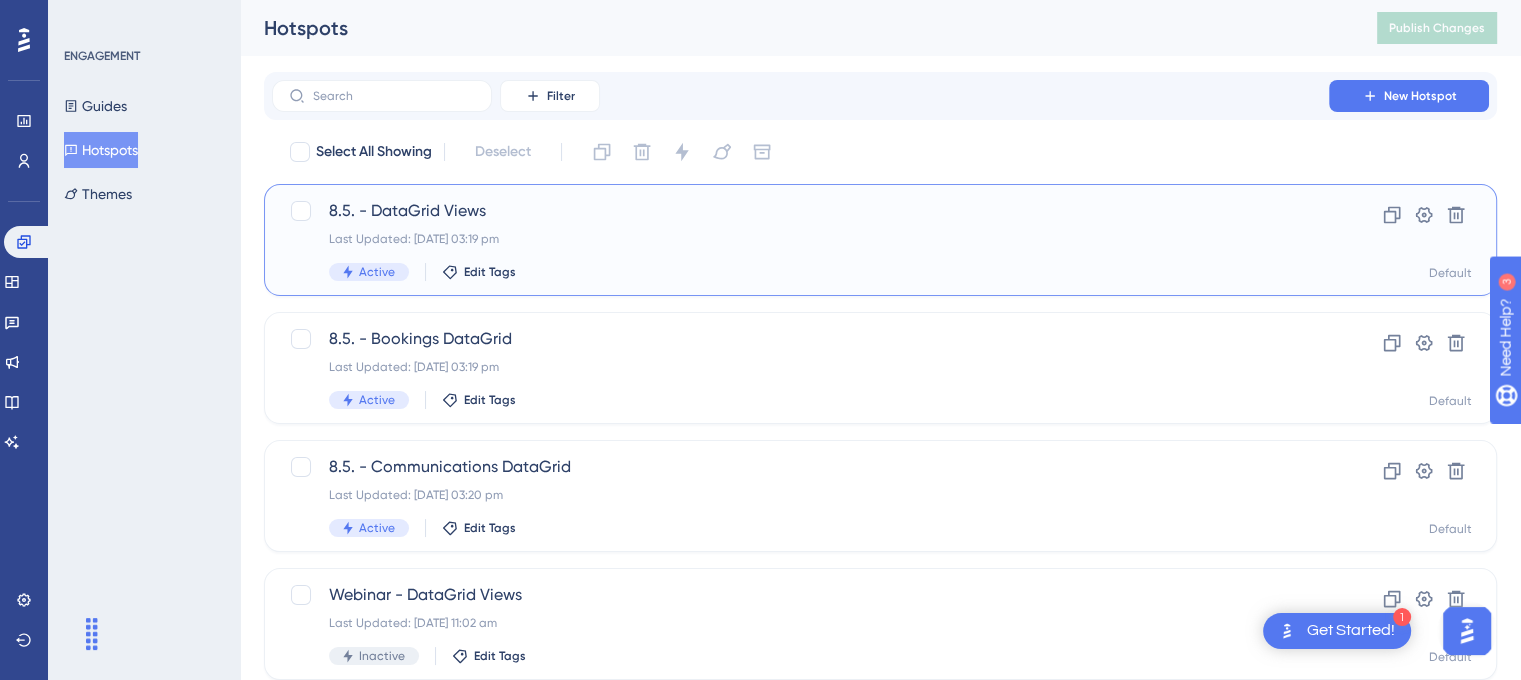 click on "Active Edit Tags" at bounding box center (800, 272) 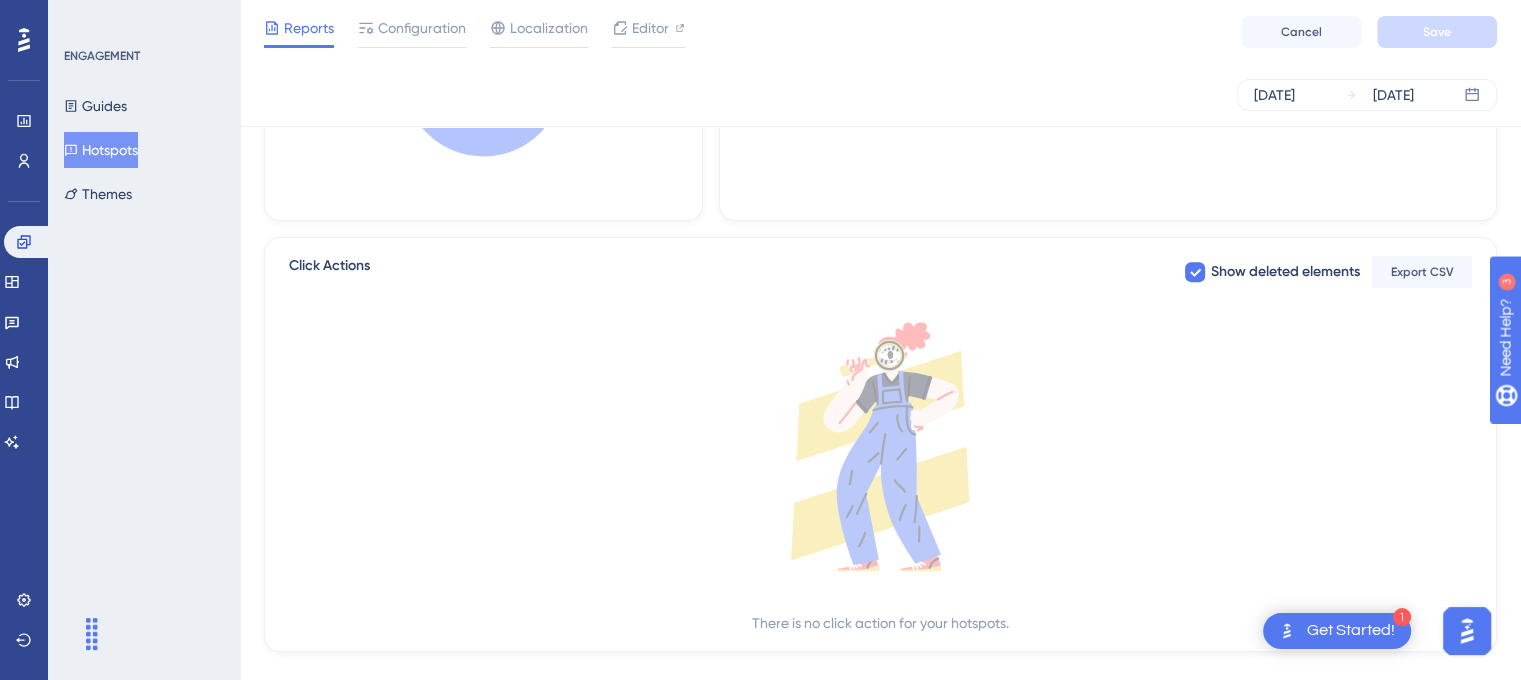scroll, scrollTop: 0, scrollLeft: 0, axis: both 